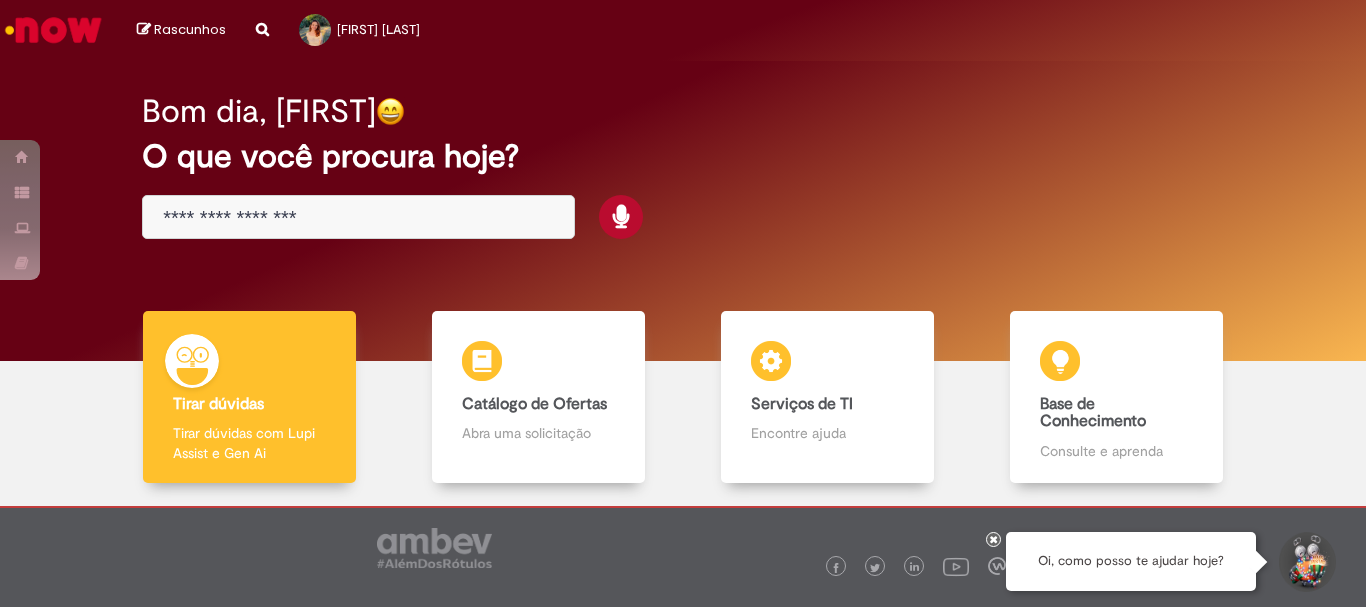scroll, scrollTop: 0, scrollLeft: 0, axis: both 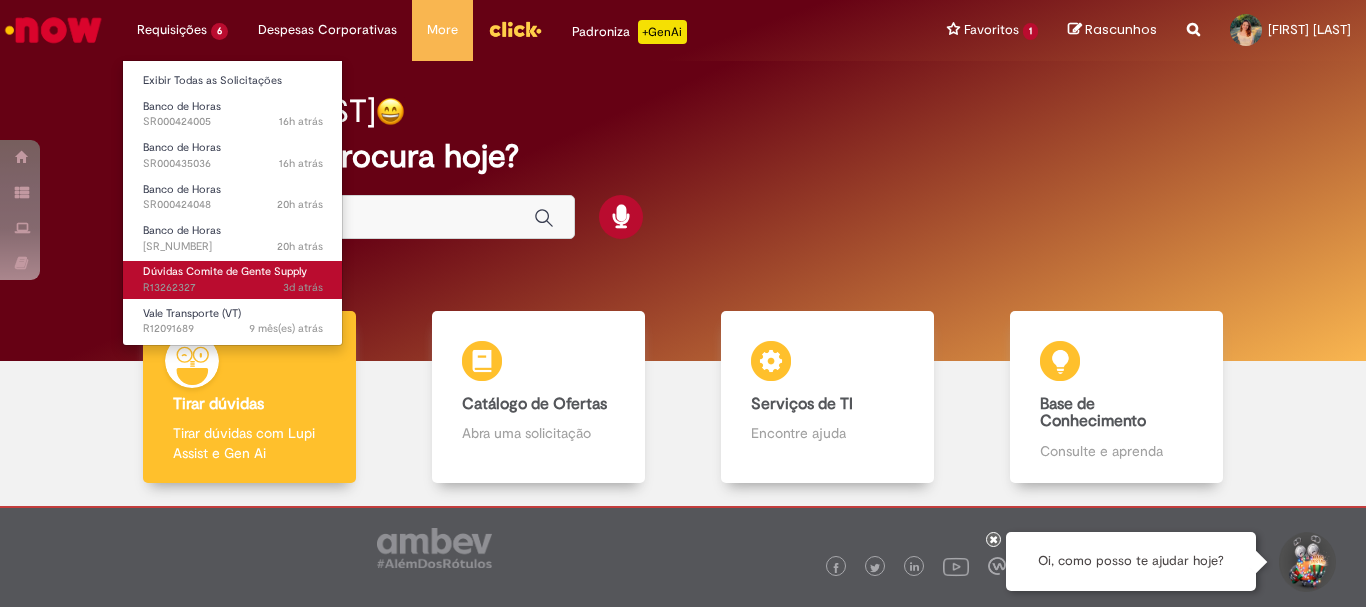 click on "Dúvidas Comite de Gente Supply" at bounding box center (225, 271) 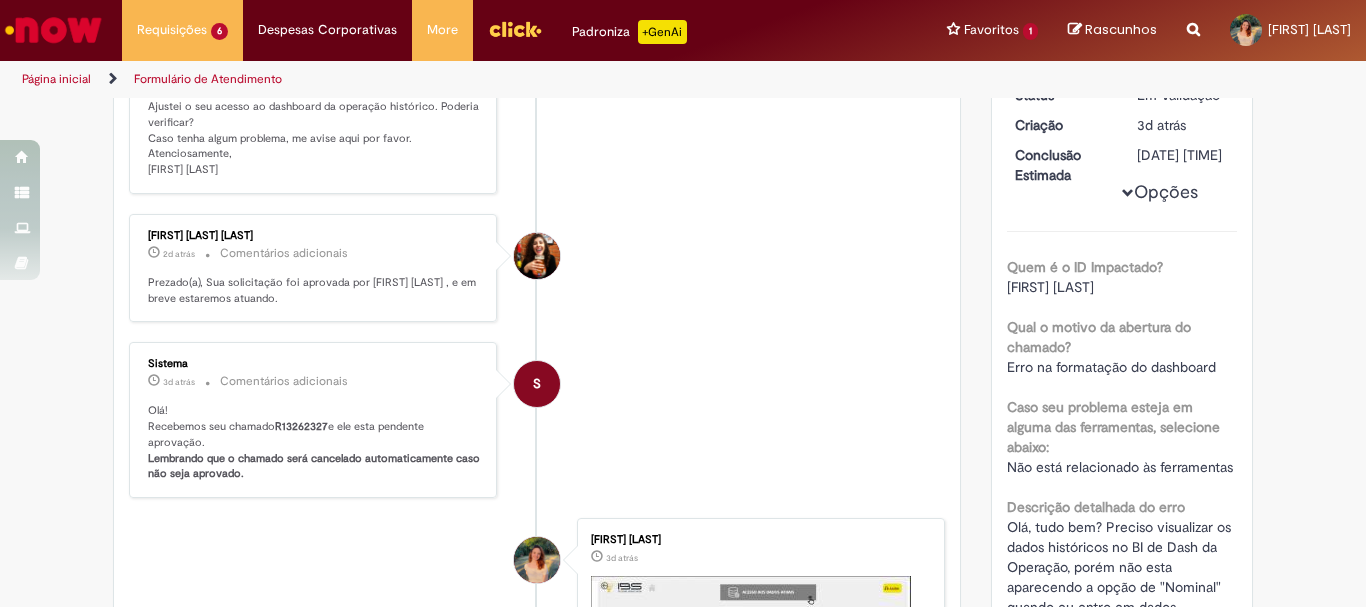 scroll, scrollTop: 215, scrollLeft: 0, axis: vertical 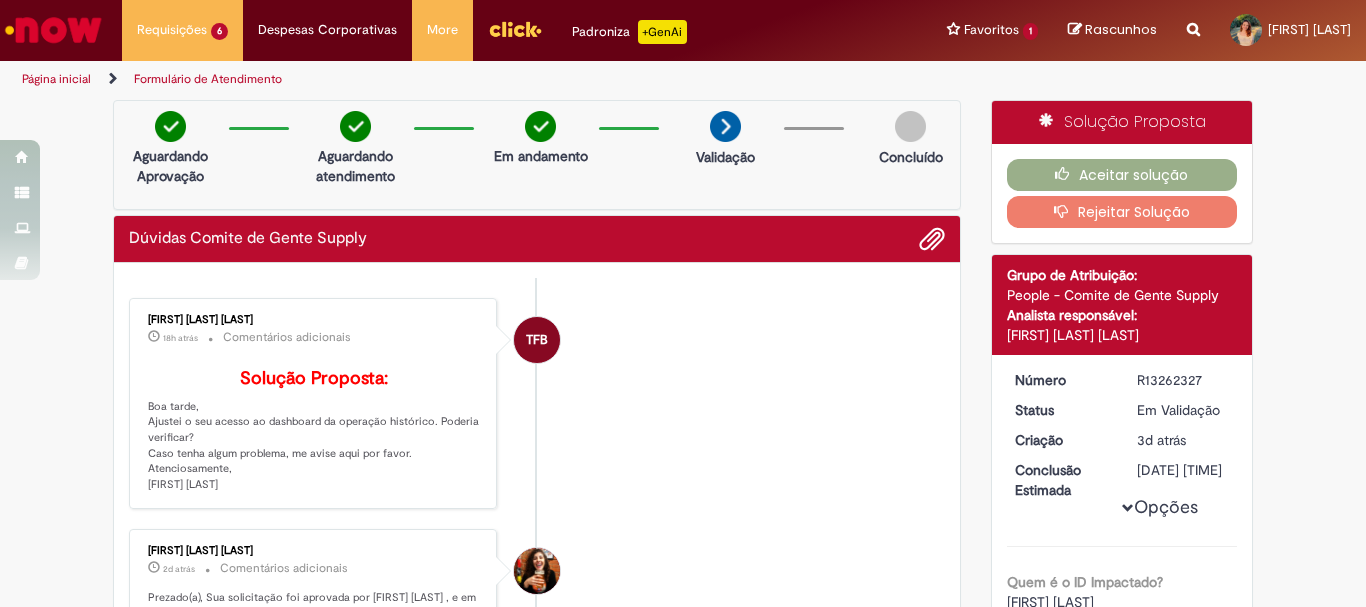 click on "Rejeitar Solução" at bounding box center [1122, 212] 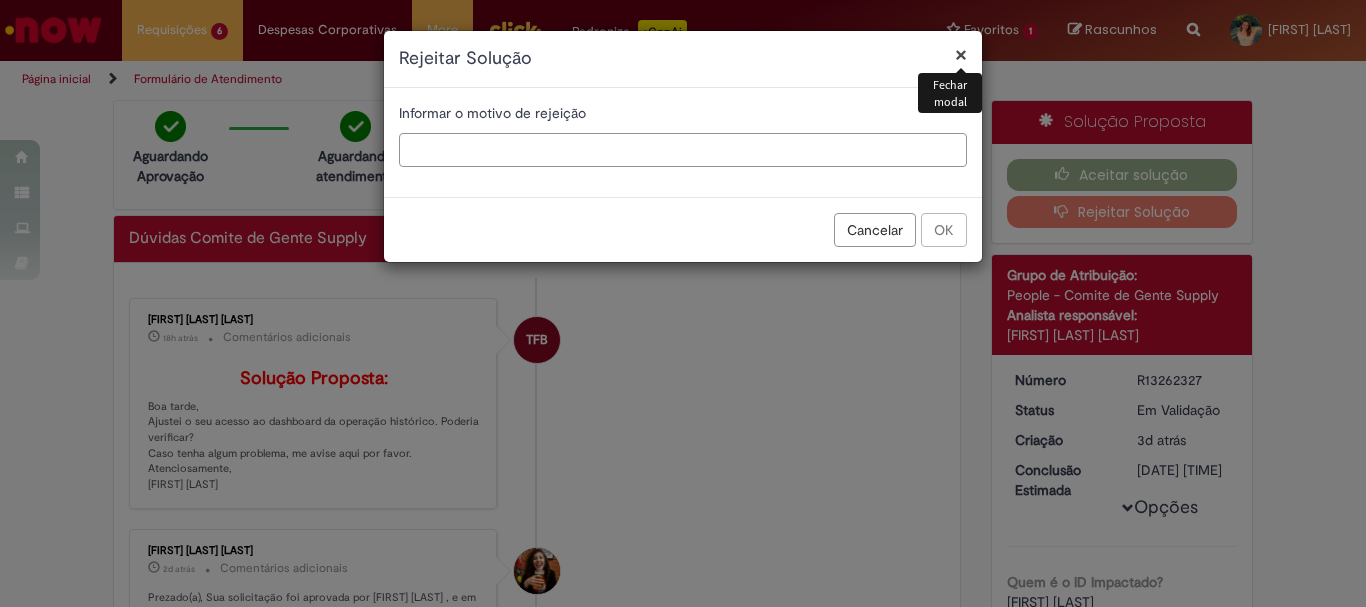 click at bounding box center (683, 150) 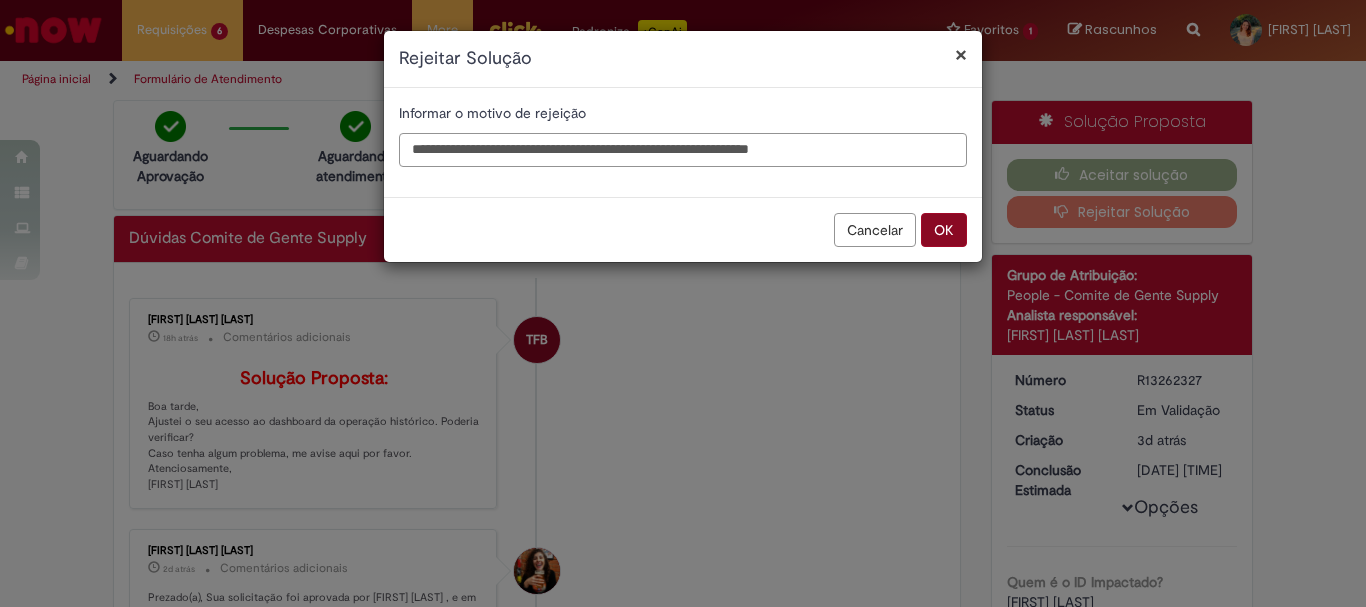 type on "**********" 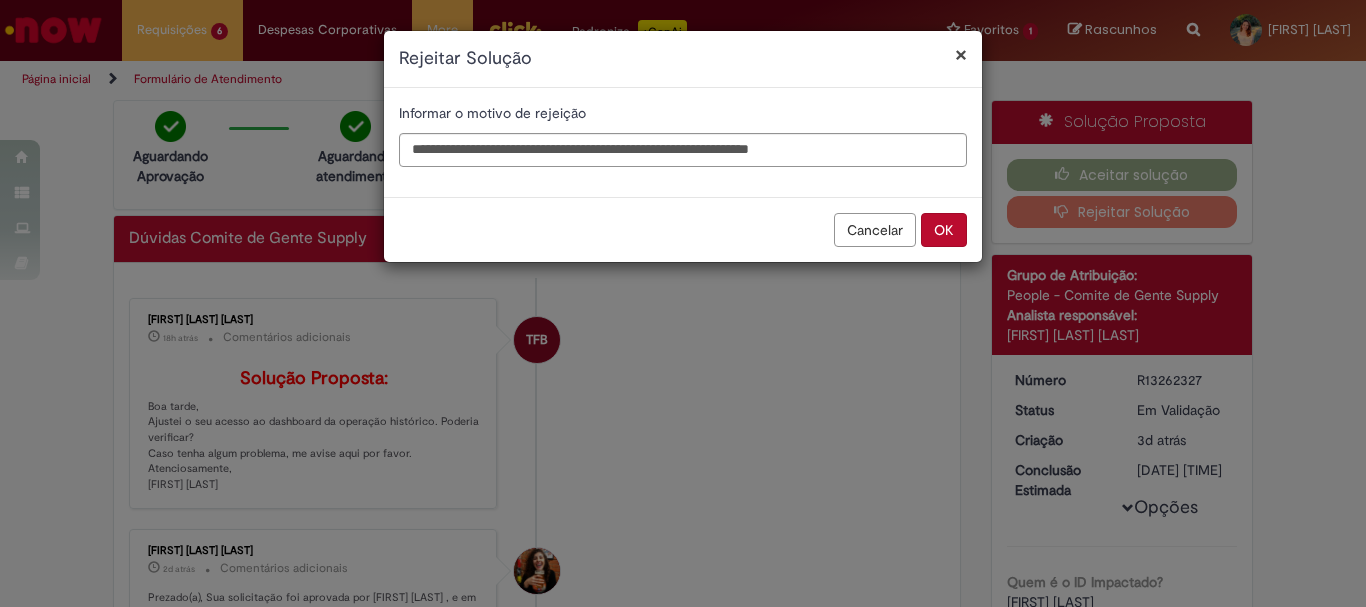 click on "OK" at bounding box center (944, 230) 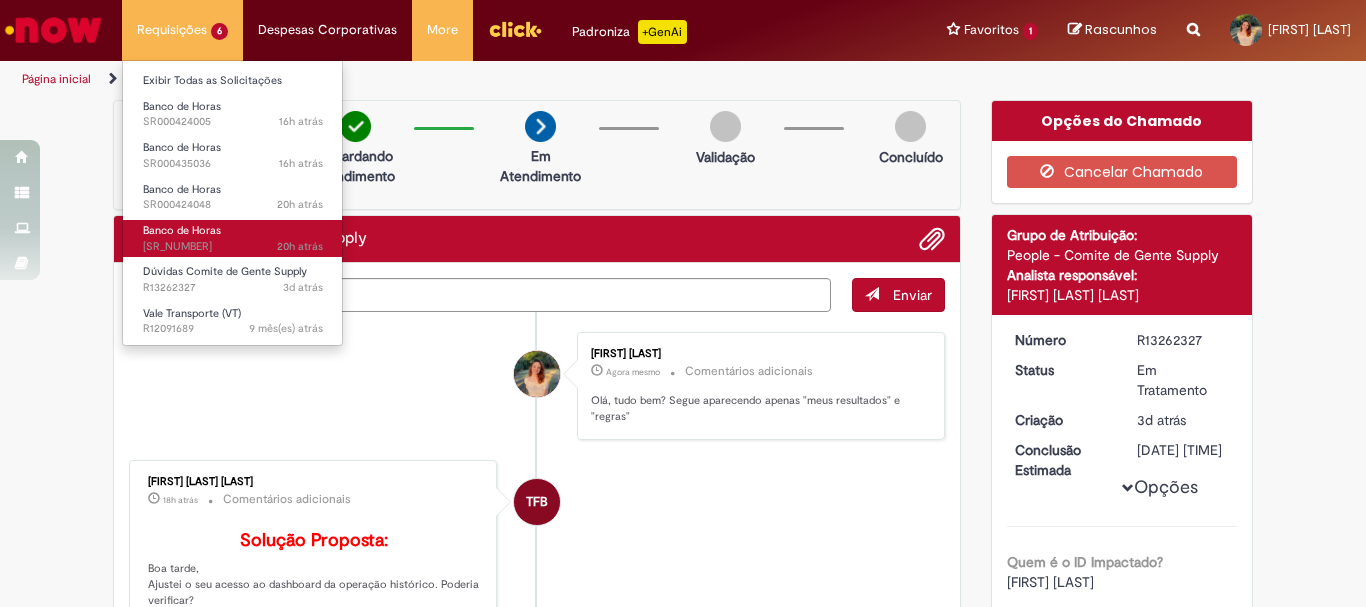 click on "Banco de Horas
20h atrás 20 horas atrás  [SR_NUMBER]" at bounding box center [233, 238] 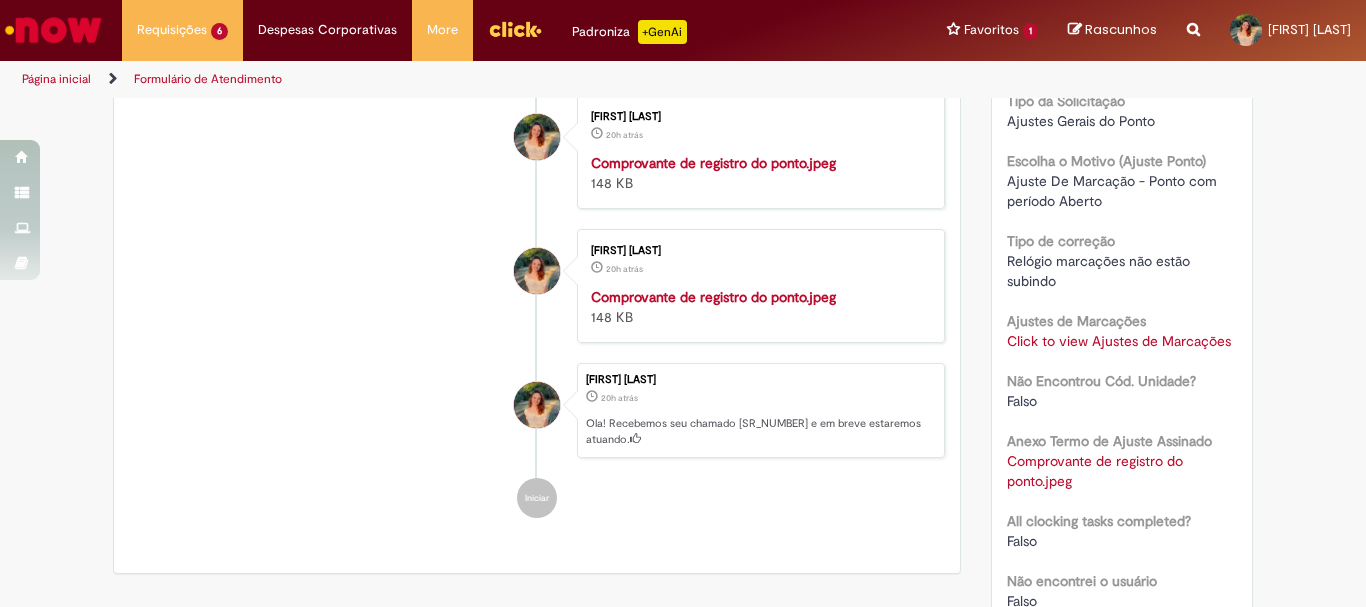 scroll, scrollTop: 0, scrollLeft: 0, axis: both 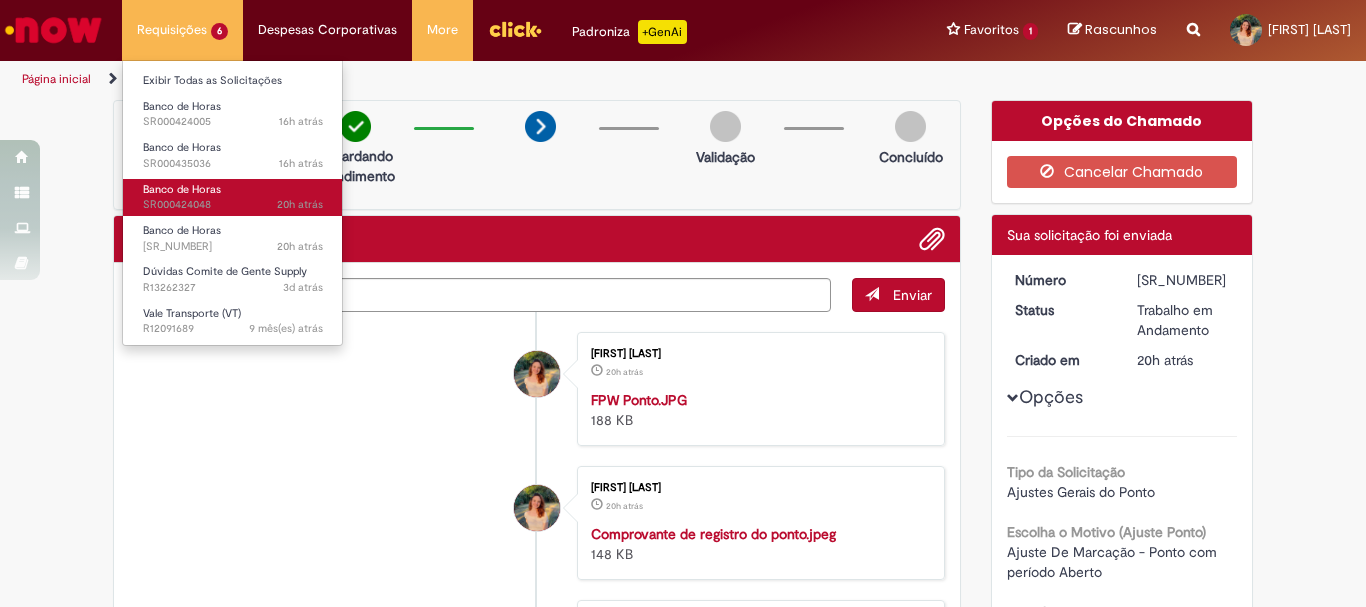 click on "Banco de Horas" at bounding box center (182, 189) 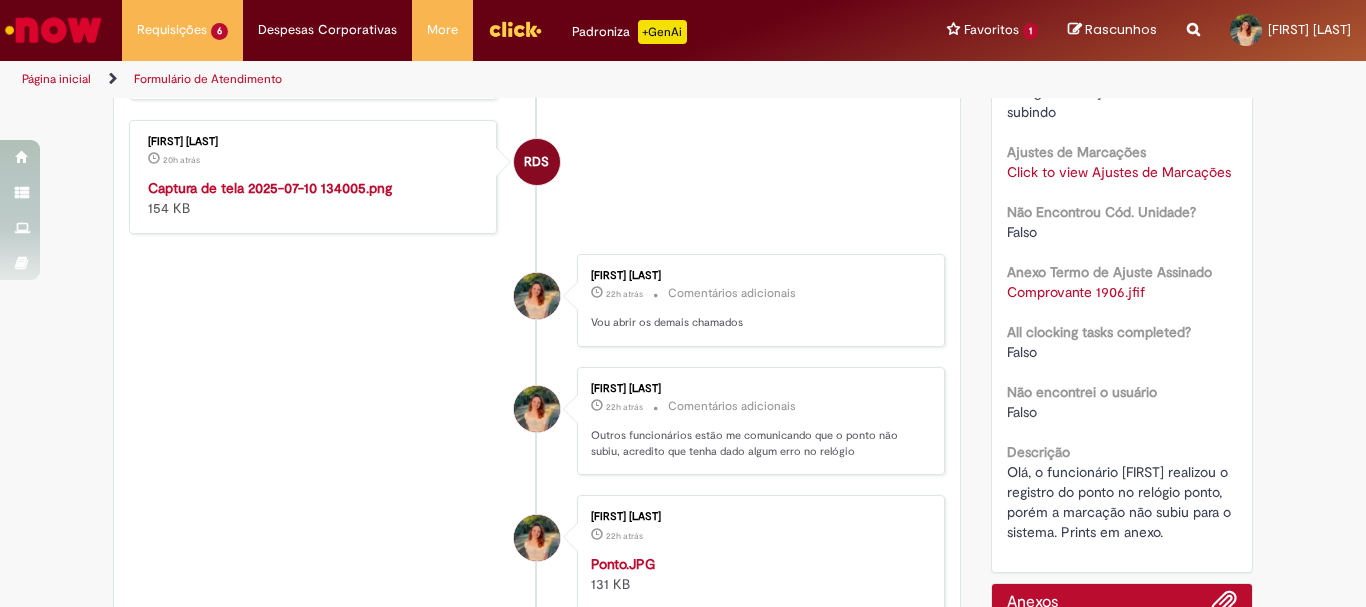 scroll, scrollTop: 200, scrollLeft: 0, axis: vertical 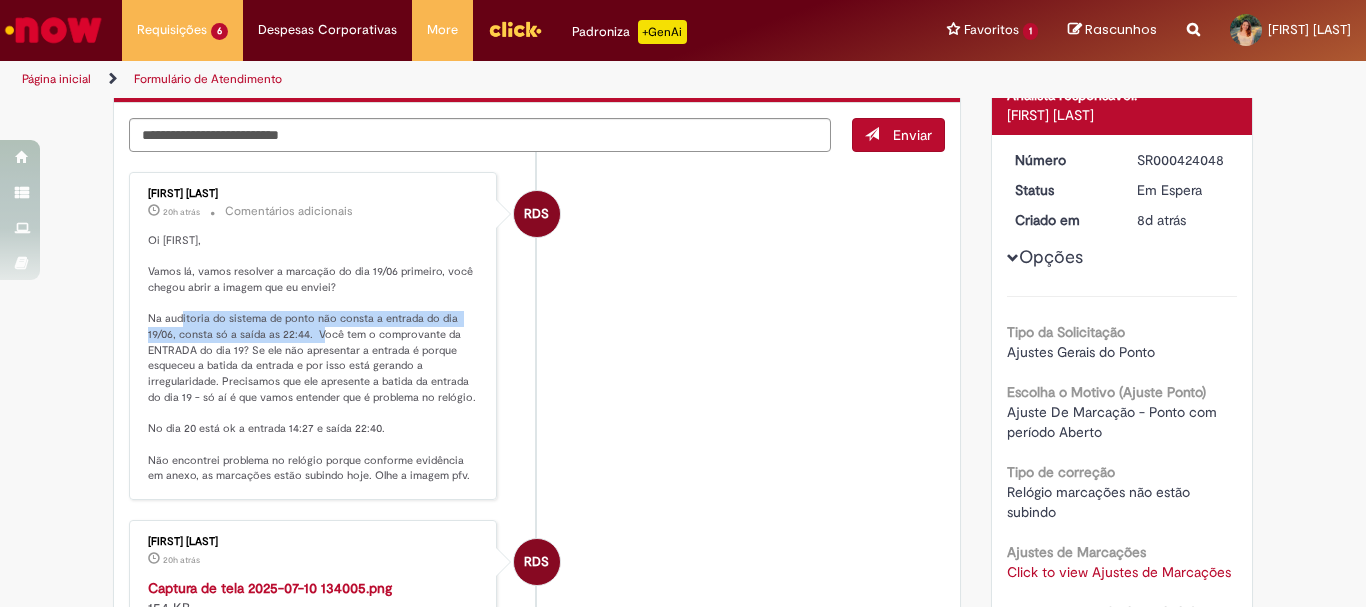 drag, startPoint x: 173, startPoint y: 318, endPoint x: 316, endPoint y: 331, distance: 143.58969 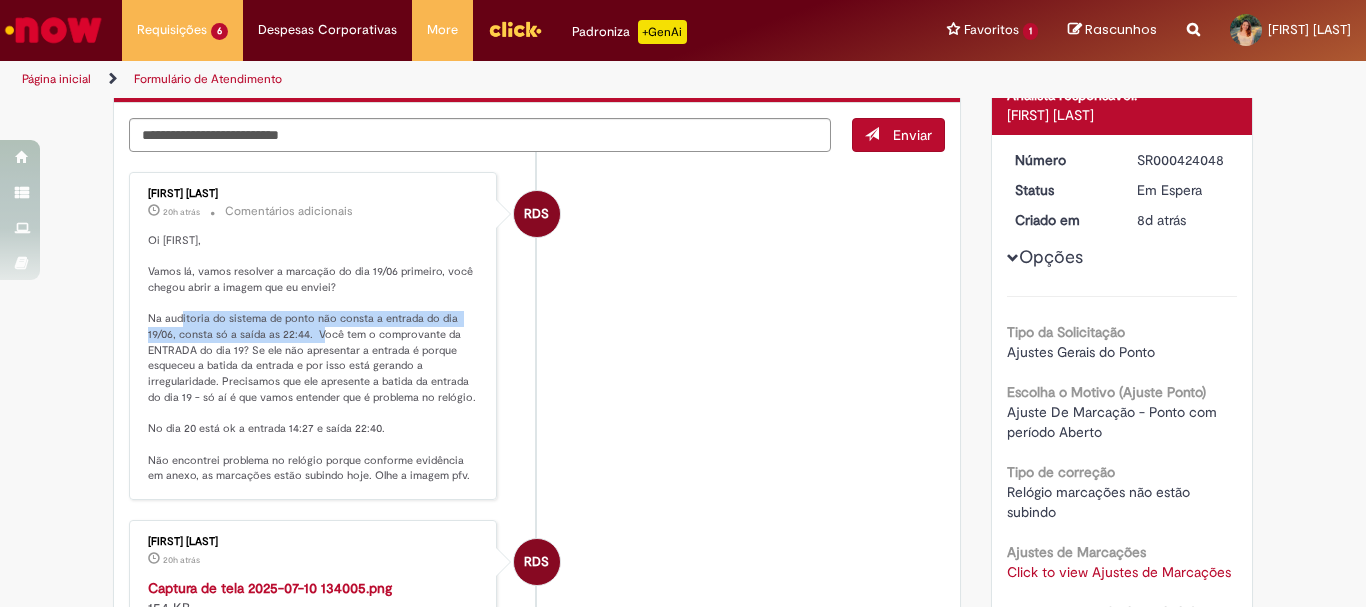 scroll, scrollTop: 500, scrollLeft: 0, axis: vertical 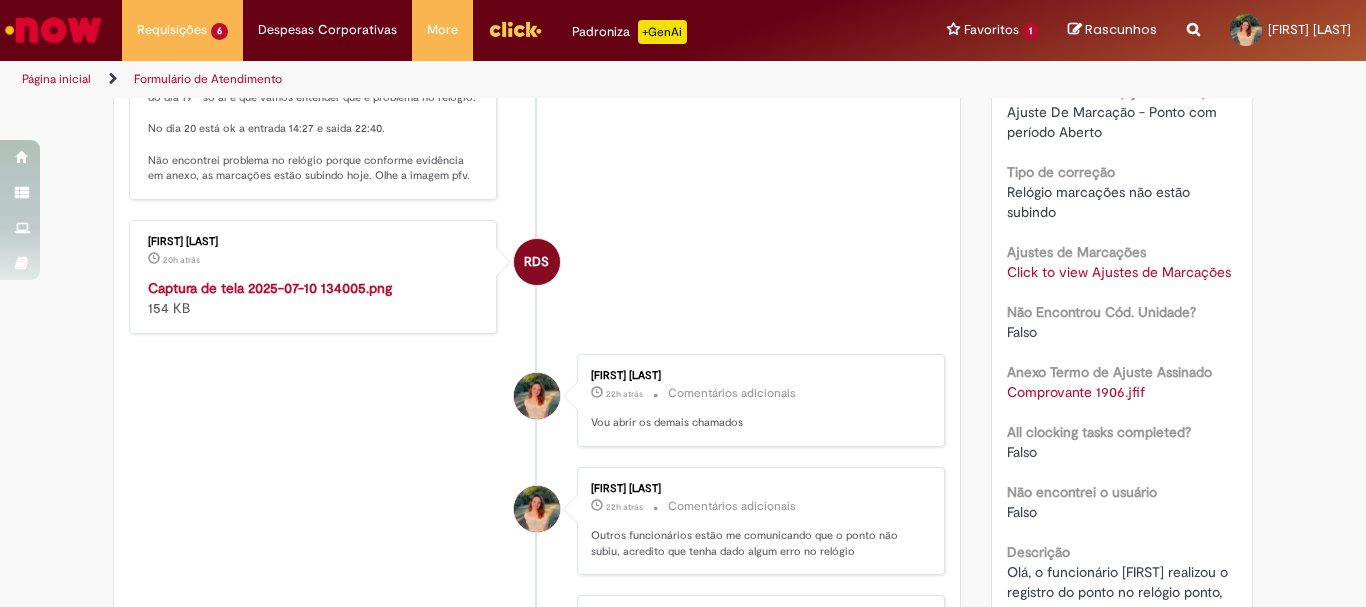 click on "Captura de tela 2025-07-10 134005.png" at bounding box center [270, 288] 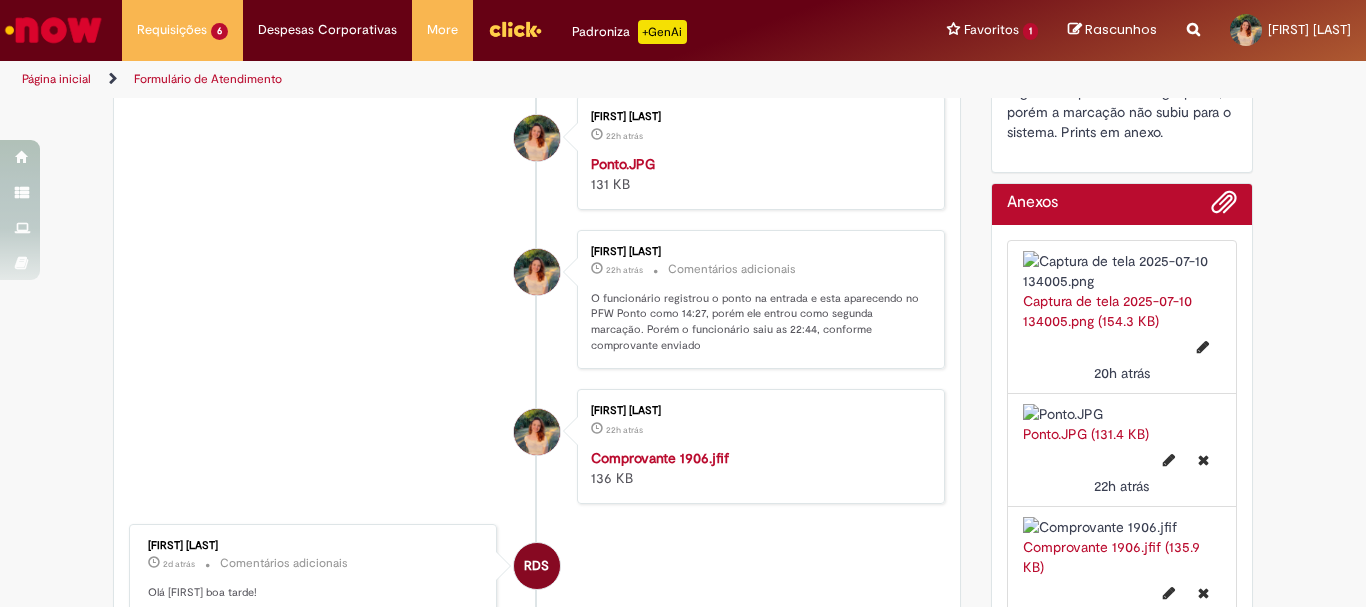 scroll, scrollTop: 1400, scrollLeft: 0, axis: vertical 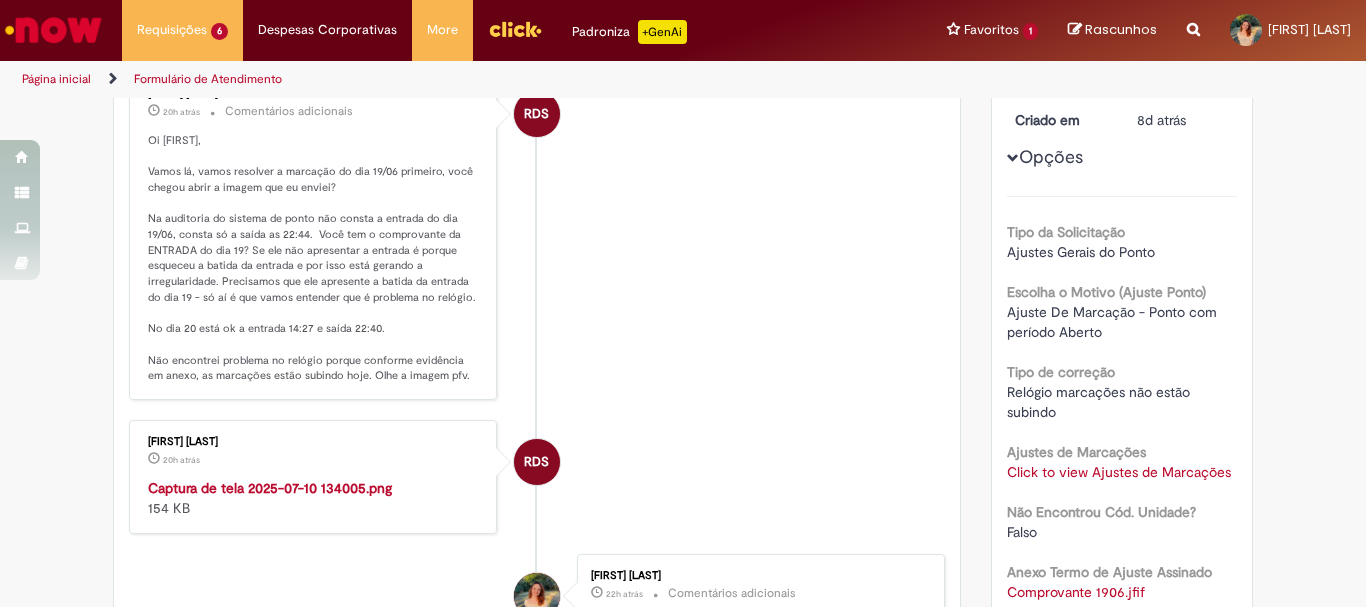 click on "Oi [FIRST],
Vamos lá, vamos resolver a marcação do dia 19/06 primeiro, você chegou abrir a imagem que eu enviei?
Na auditoria do sistema de ponto não consta a entrada do dia 19/06, consta só a saída as 22:44.  Você tem o comprovante da ENTRADA do dia 19? Se ele não apresentar a entrada é porque esqueceu a batida da entrada e por isso está gerando a irregularidade. Precisamos que ele apresente a batida da entrada do dia 19 - só aí é que vamos entender que é problema no relógio.
No dia 20 está ok a entrada 14:27 e saída 22:40.
Não encontrei problema no relógio porque conforme evidência em anexo, as marcações estão subindo hoje. Olhe a imagem pfv." at bounding box center [314, 258] 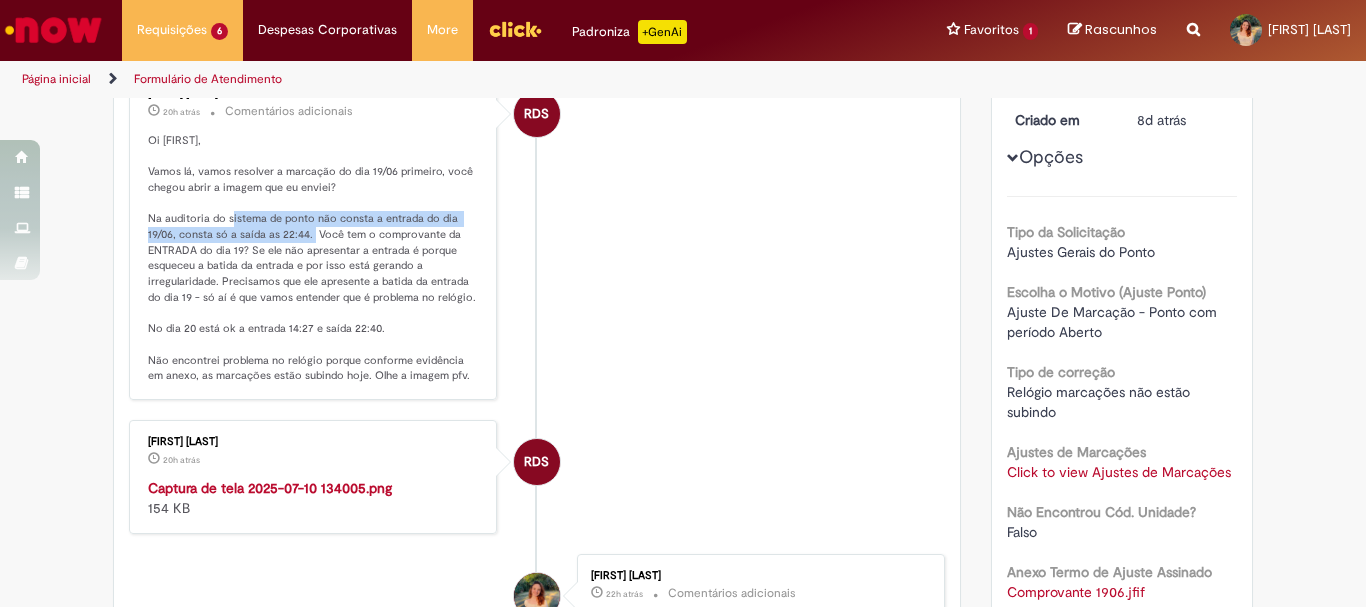 drag, startPoint x: 224, startPoint y: 218, endPoint x: 305, endPoint y: 232, distance: 82.20097 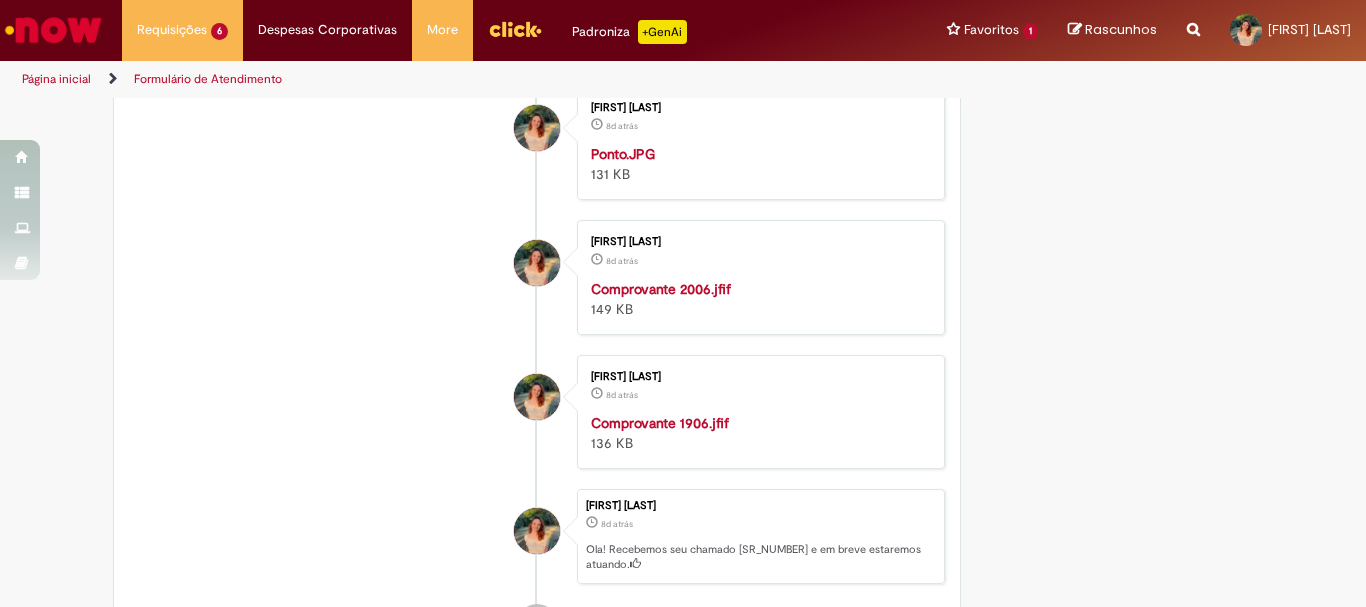 scroll, scrollTop: 3100, scrollLeft: 0, axis: vertical 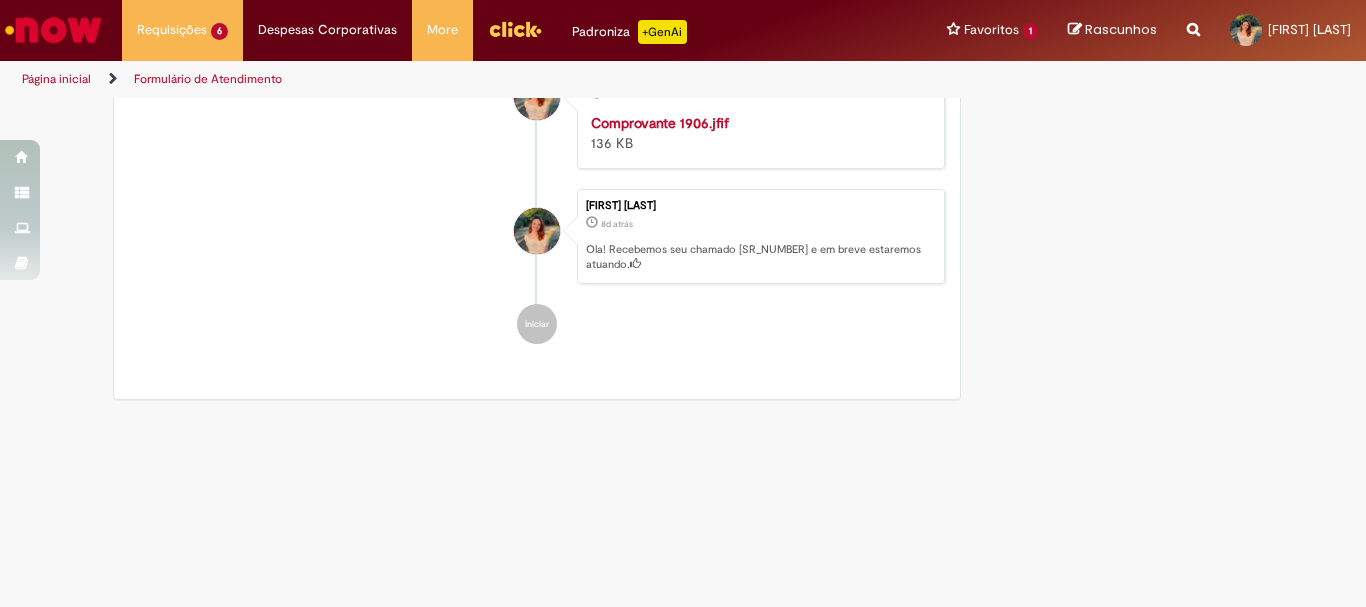 click on "Captura de tela 2025-07-09 131621.png" at bounding box center (268, -923) 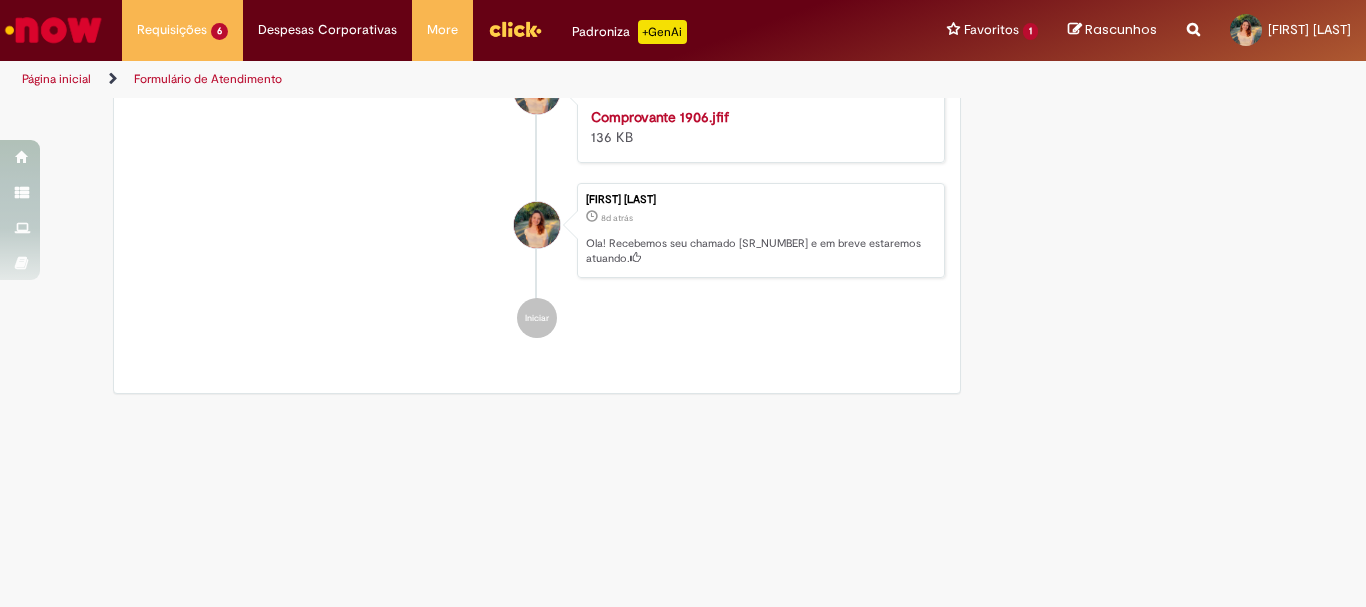scroll, scrollTop: 3800, scrollLeft: 0, axis: vertical 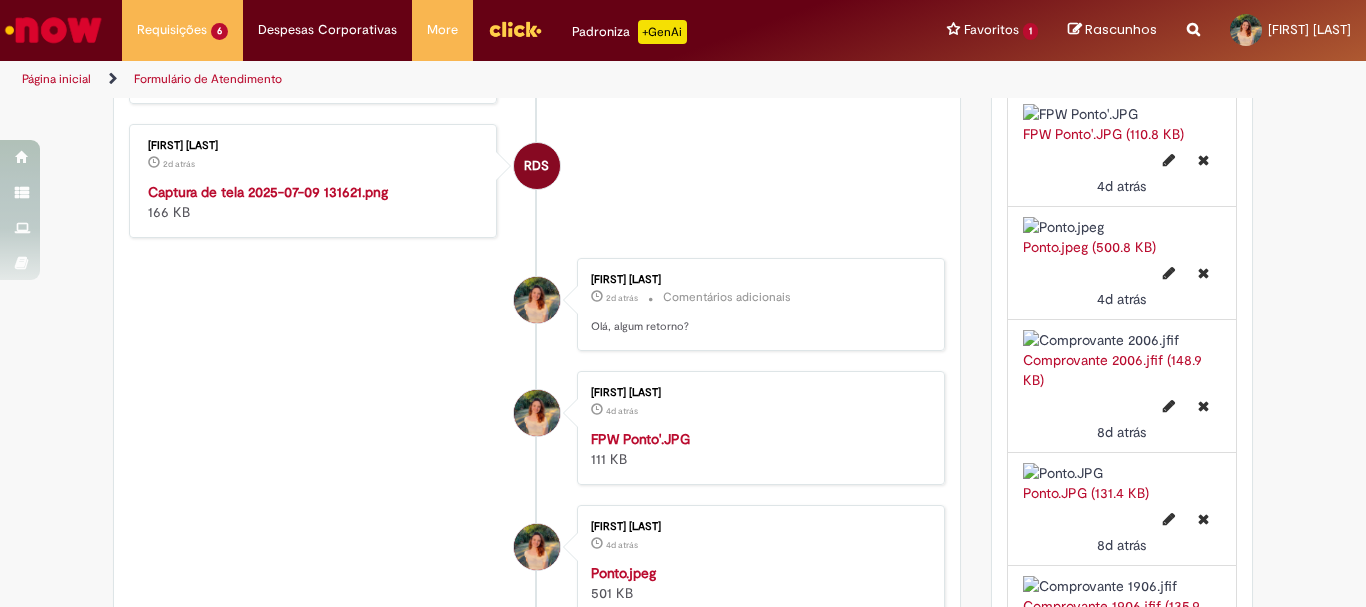 drag, startPoint x: 167, startPoint y: 272, endPoint x: 421, endPoint y: 275, distance: 254.01772 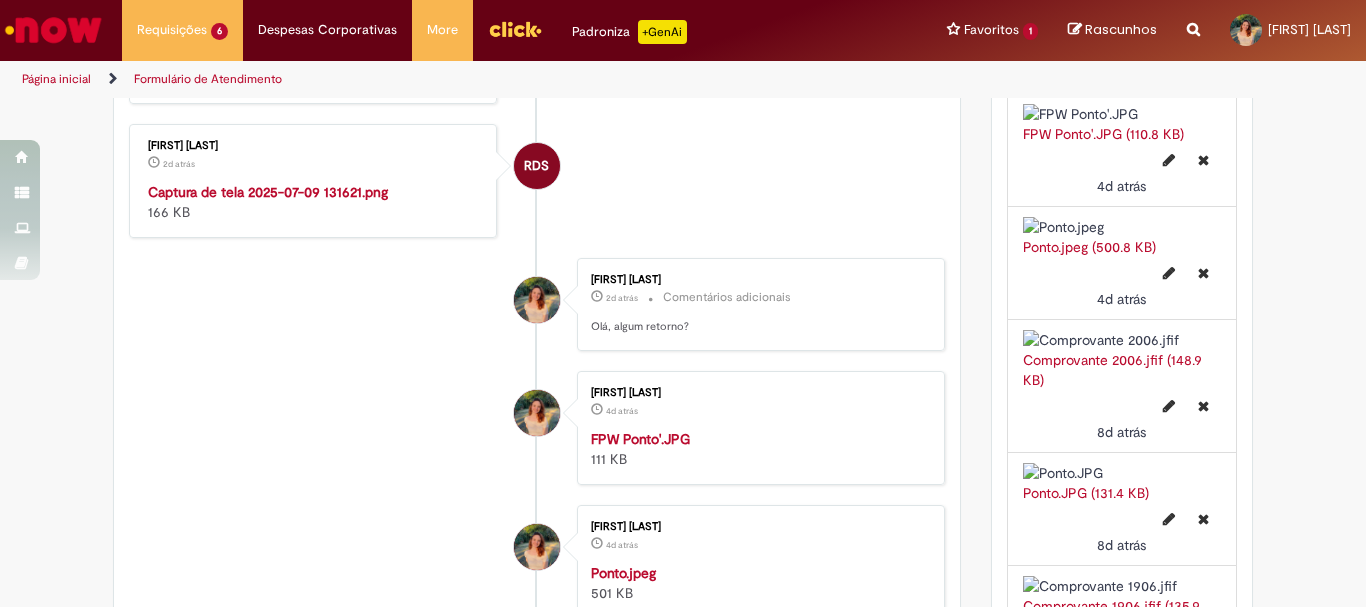 drag, startPoint x: 158, startPoint y: 354, endPoint x: 201, endPoint y: 369, distance: 45.54119 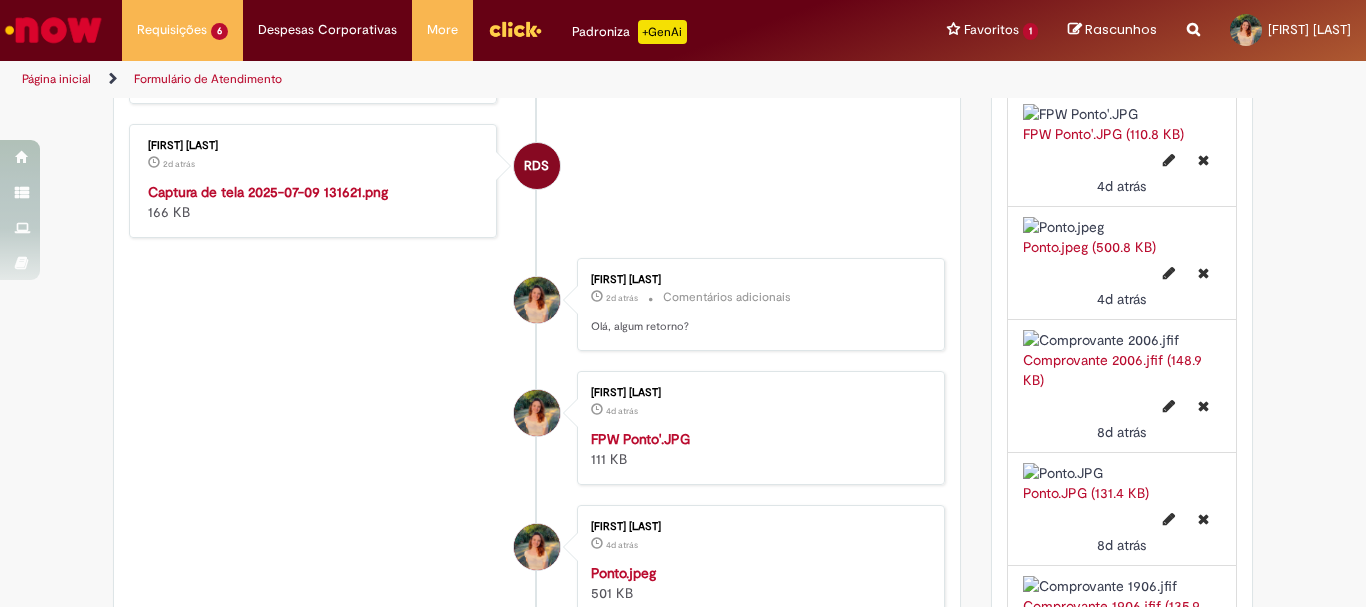 click on "Verificar Código de Barras
Aguardando Aprovação
Aguardando atendimento
Clique para exibir         Pendente solicitante
Validação
Concluído
Banco de Horas
Enviar
RDS
[FIRST] [LAST]
20h atrás 20 horas atrás     Comentários adicionais
RDS" at bounding box center (683, -180) 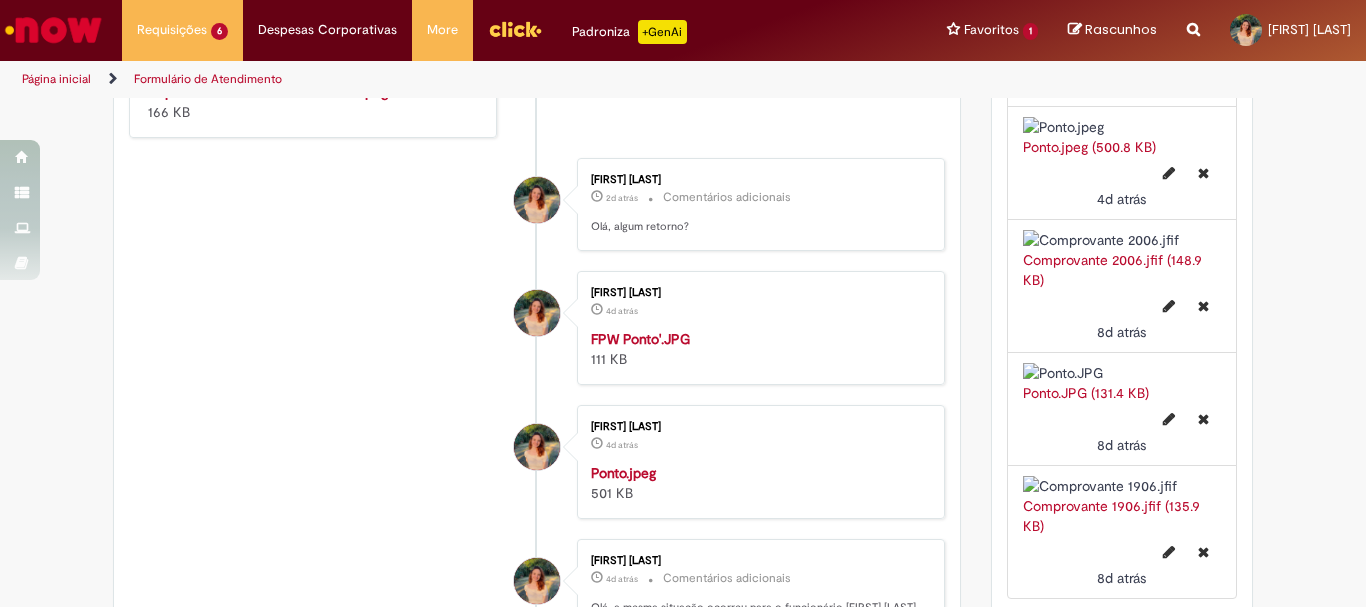 drag, startPoint x: 154, startPoint y: 255, endPoint x: 262, endPoint y: 312, distance: 122.1188 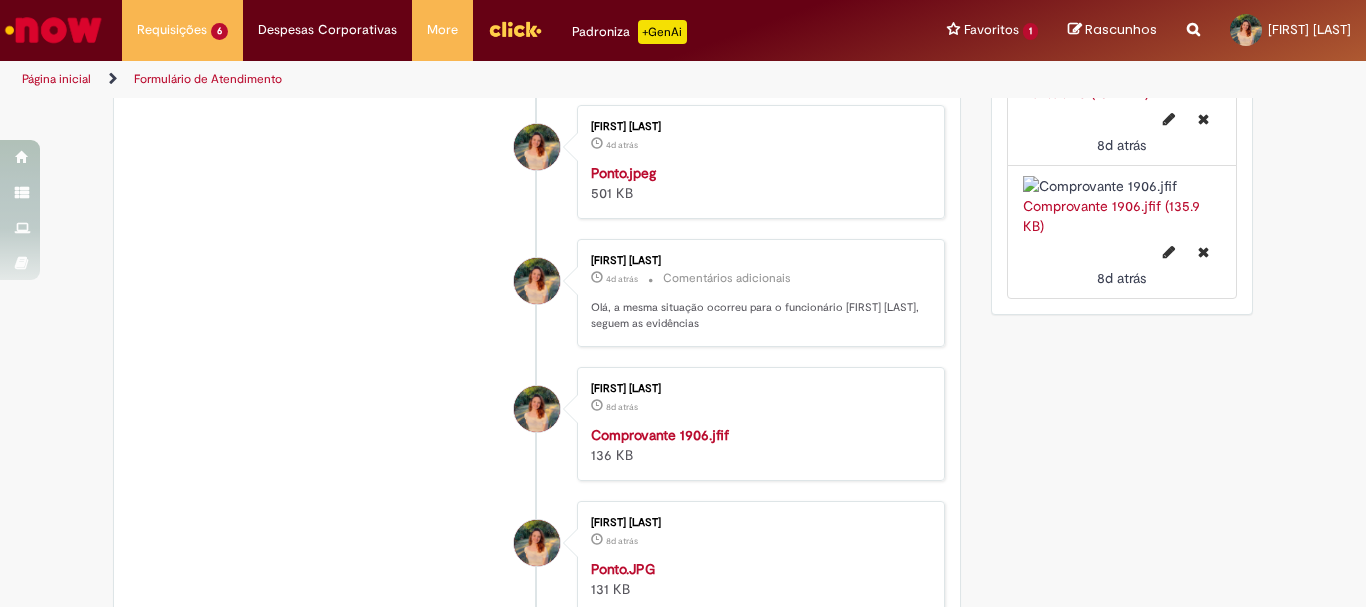 scroll, scrollTop: 2485, scrollLeft: 0, axis: vertical 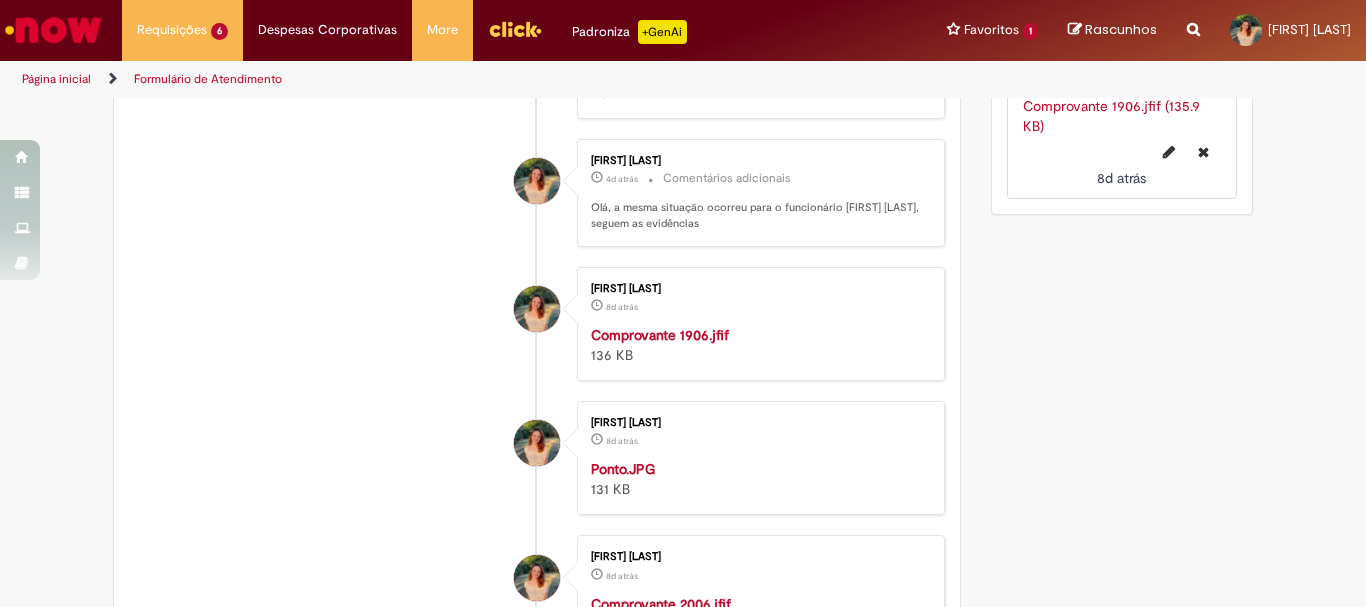 click on "Ajuste marcação pendente ou invertida.png" at bounding box center [285, -576] 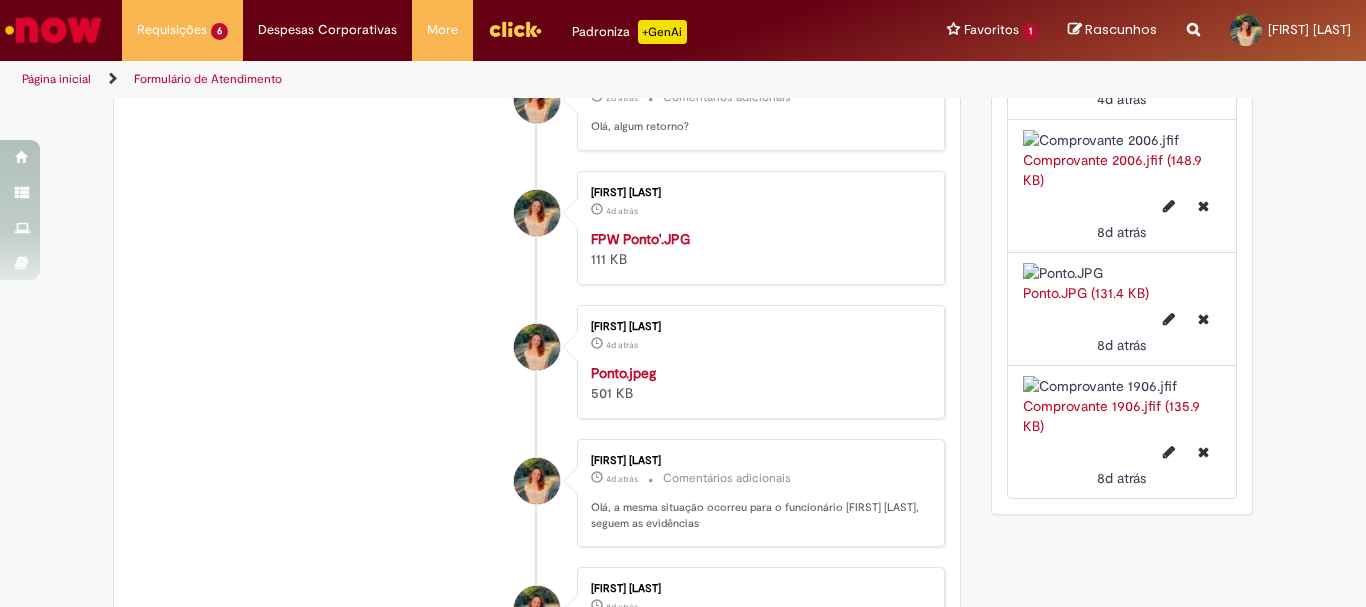 scroll, scrollTop: 2085, scrollLeft: 0, axis: vertical 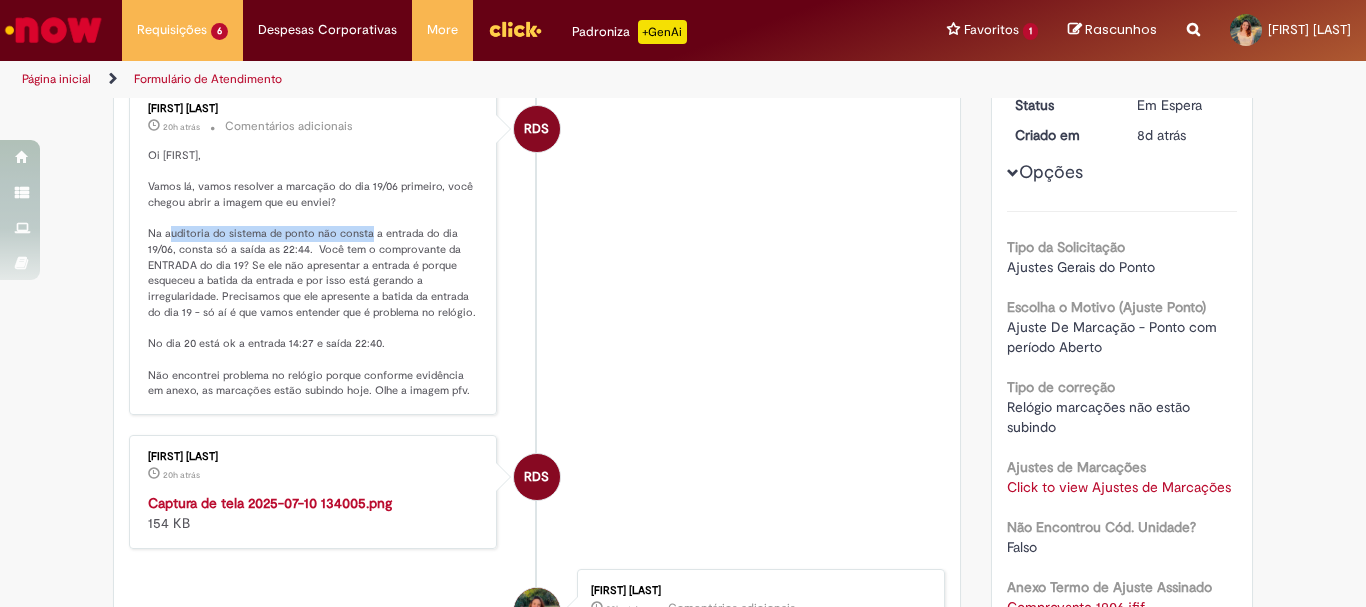 drag, startPoint x: 162, startPoint y: 233, endPoint x: 359, endPoint y: 232, distance: 197.00253 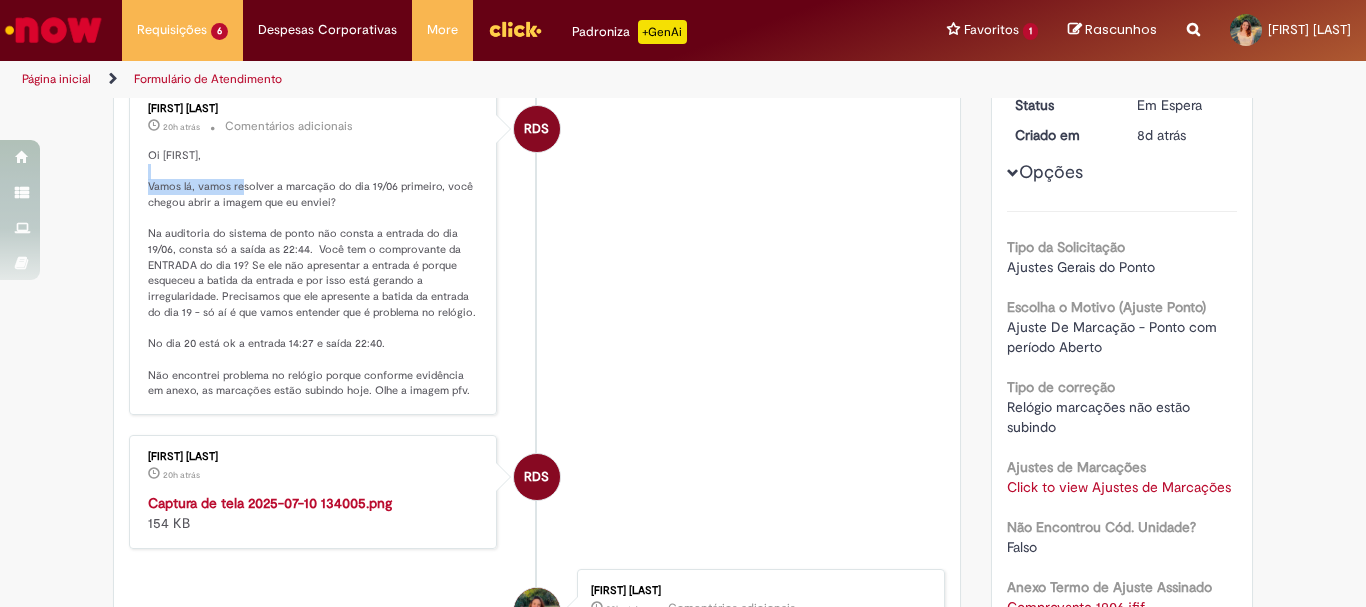 drag, startPoint x: 151, startPoint y: 177, endPoint x: 239, endPoint y: 186, distance: 88.45903 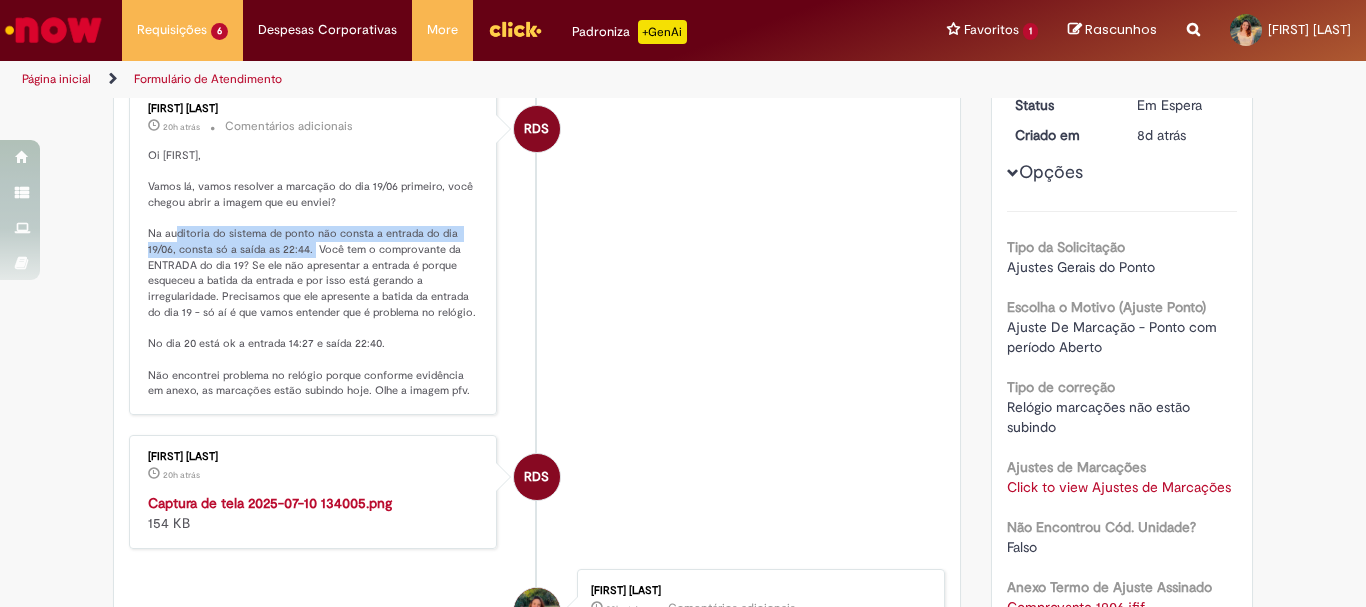 drag, startPoint x: 166, startPoint y: 231, endPoint x: 307, endPoint y: 248, distance: 142.02112 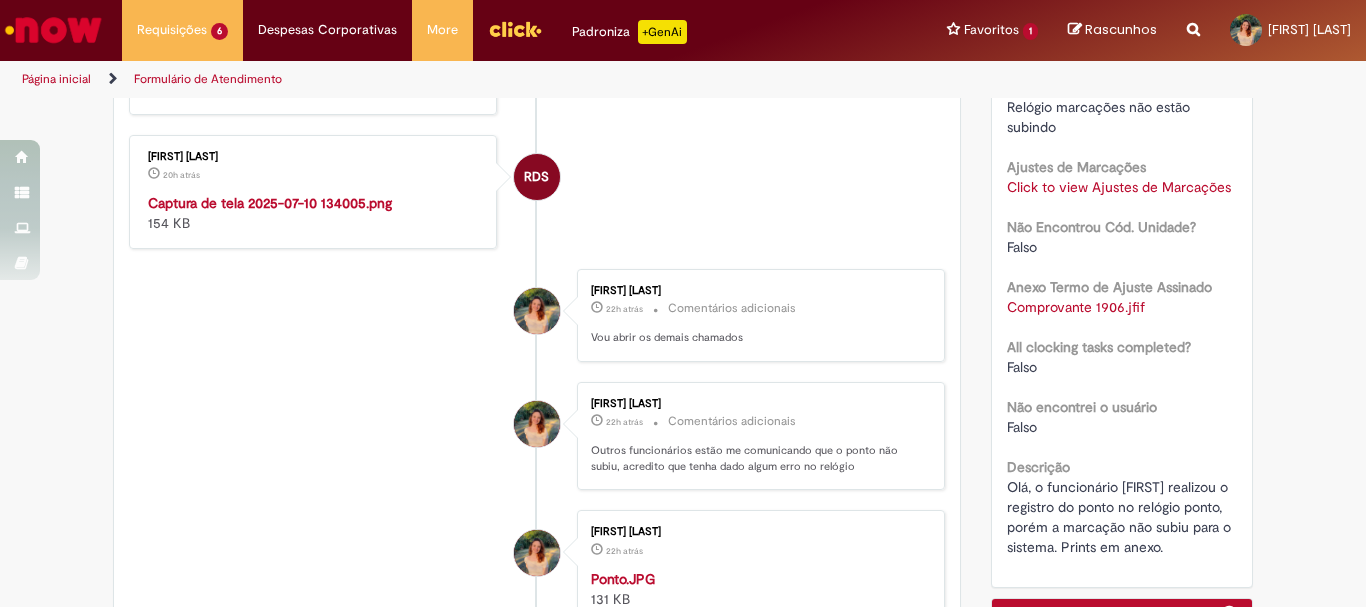 scroll, scrollTop: 285, scrollLeft: 0, axis: vertical 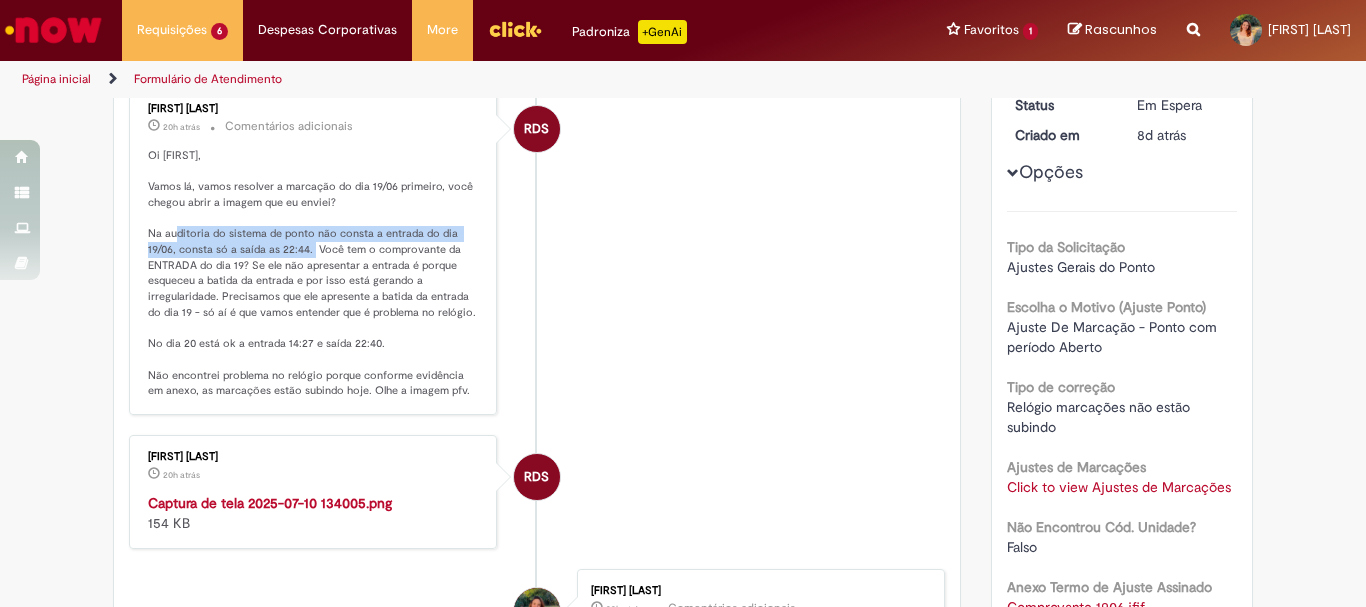 click on "Verificar Código de Barras
Aguardando Aprovação
Aguardando atendimento
Clique para exibir         Pendente solicitante
Validação
Concluído
Banco de Horas
Enviar
RDS
[FIRST] [LAST]
20h atrás 20 horas atrás     Comentários adicionais
RDS" at bounding box center (683, 1520) 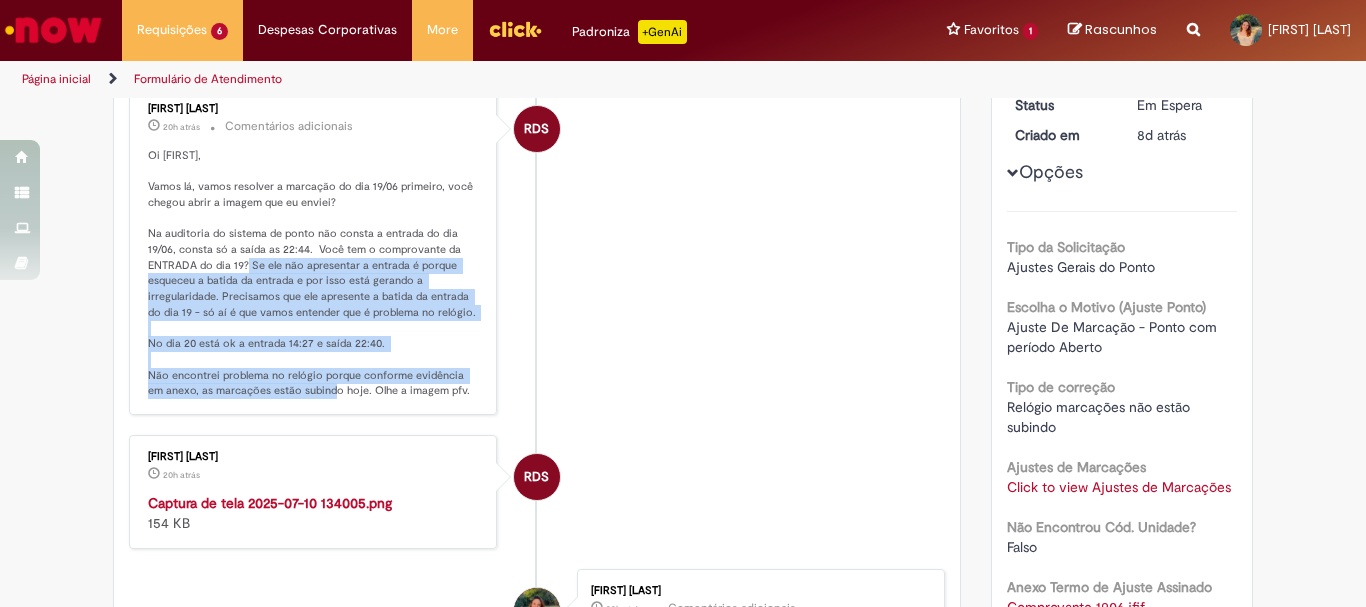 drag, startPoint x: 241, startPoint y: 264, endPoint x: 310, endPoint y: 386, distance: 140.16063 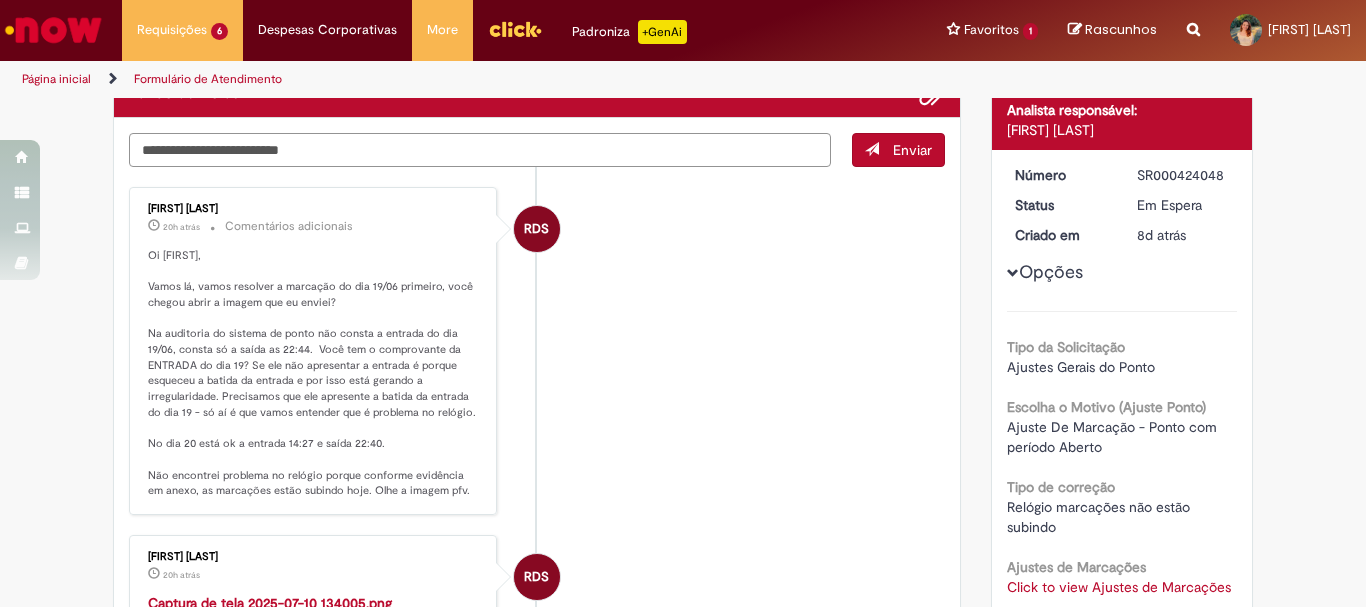 click at bounding box center [480, 150] 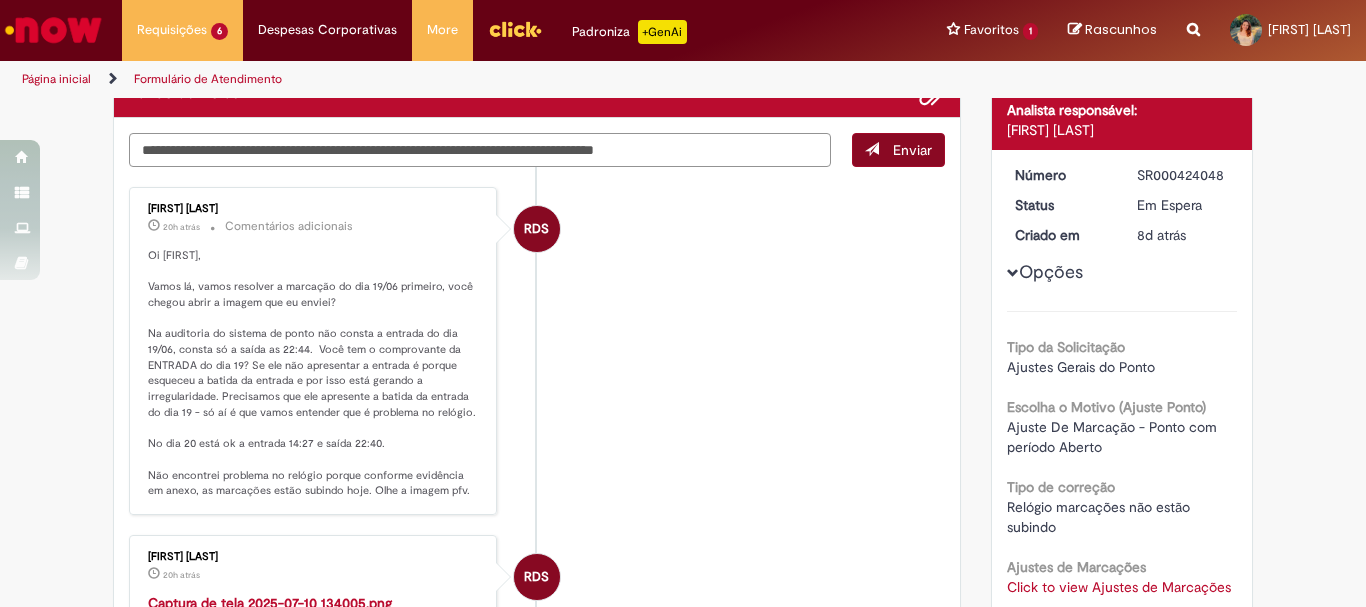 type on "**********" 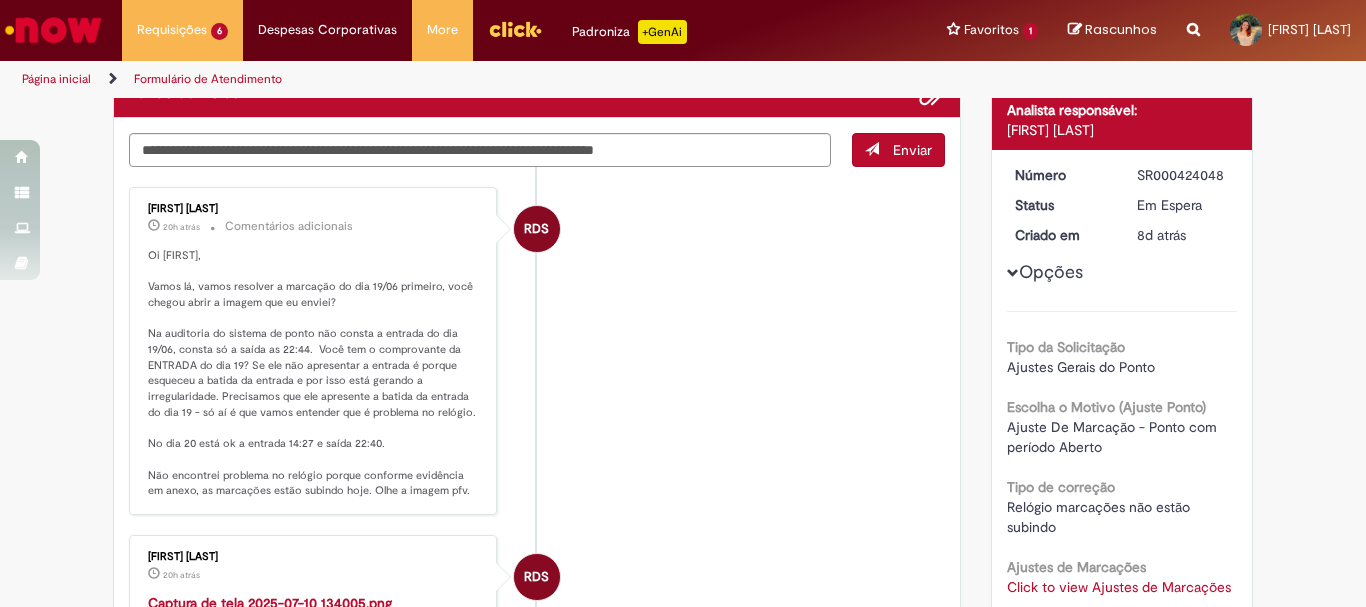 click on "Enviar" at bounding box center (898, 150) 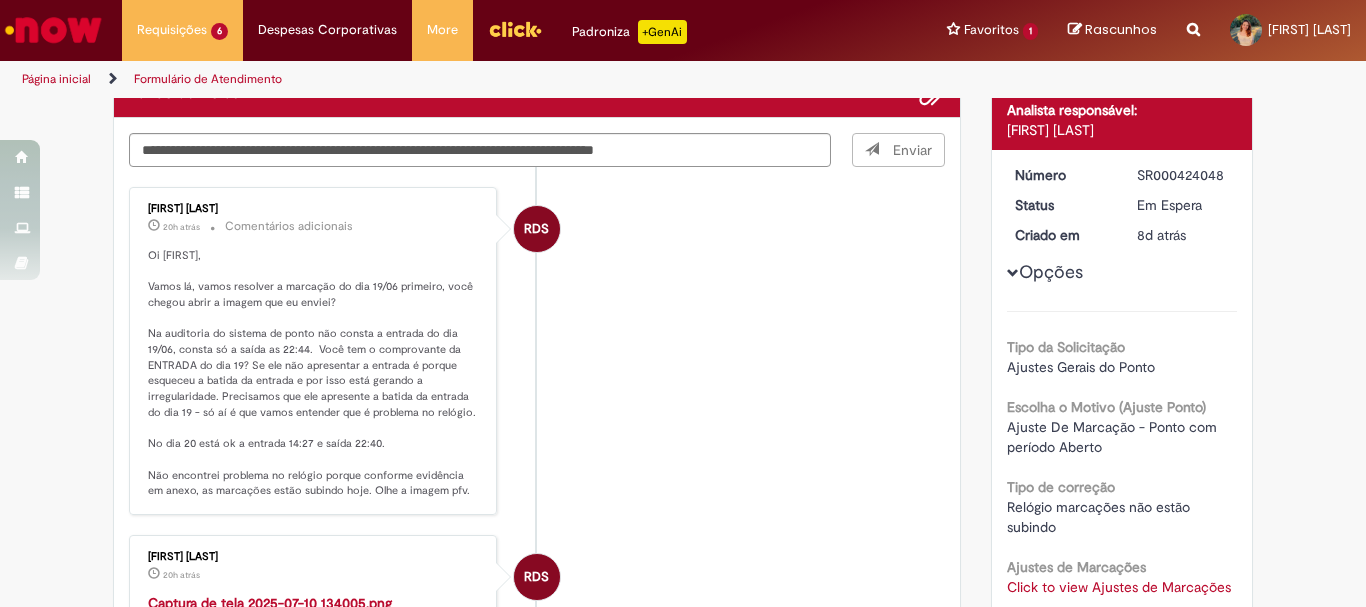 type 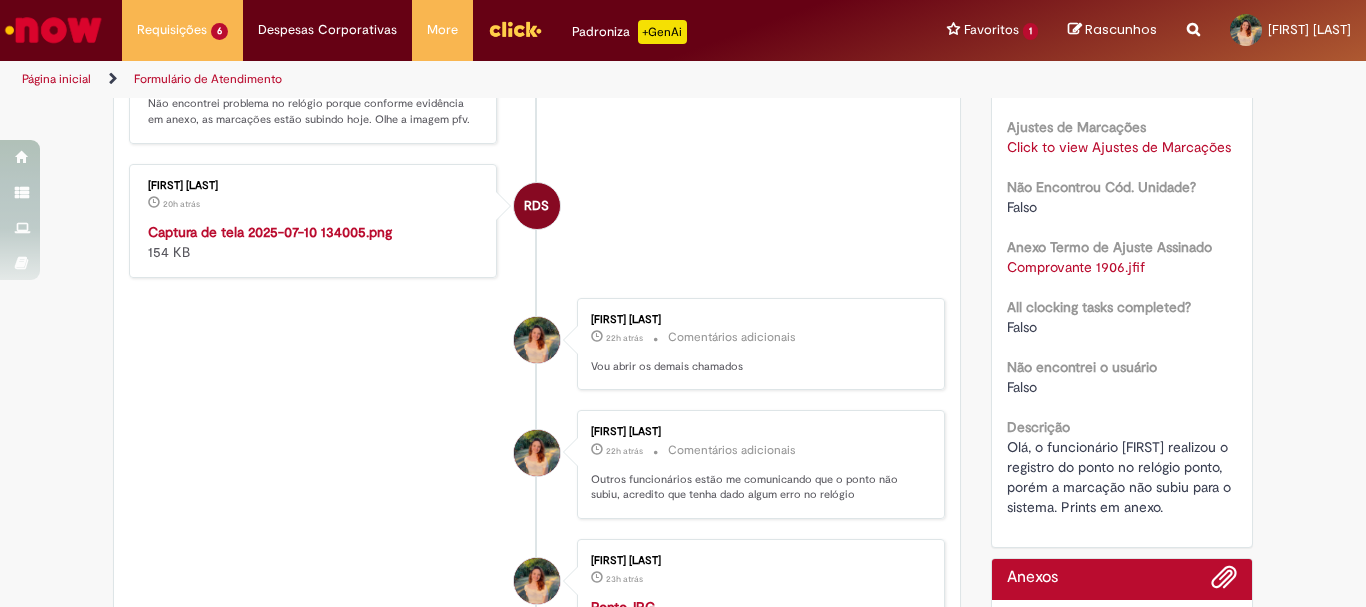 scroll, scrollTop: 745, scrollLeft: 0, axis: vertical 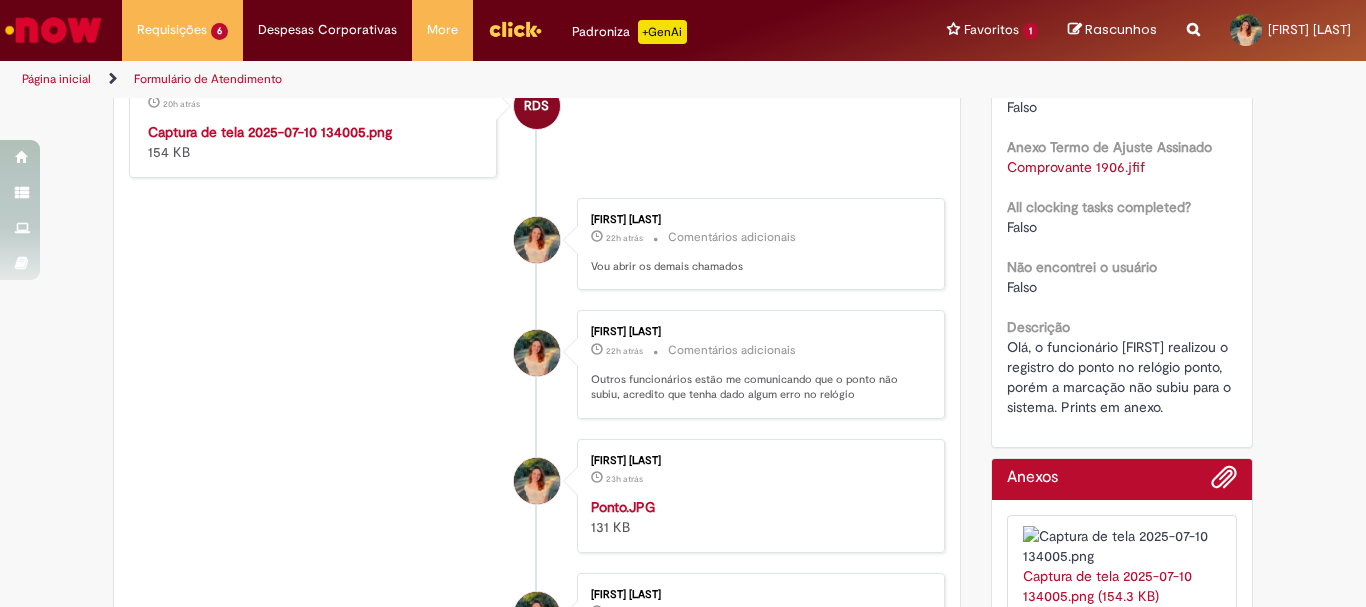 click on "Captura de tela 2025-07-10 134005.png" at bounding box center [270, 132] 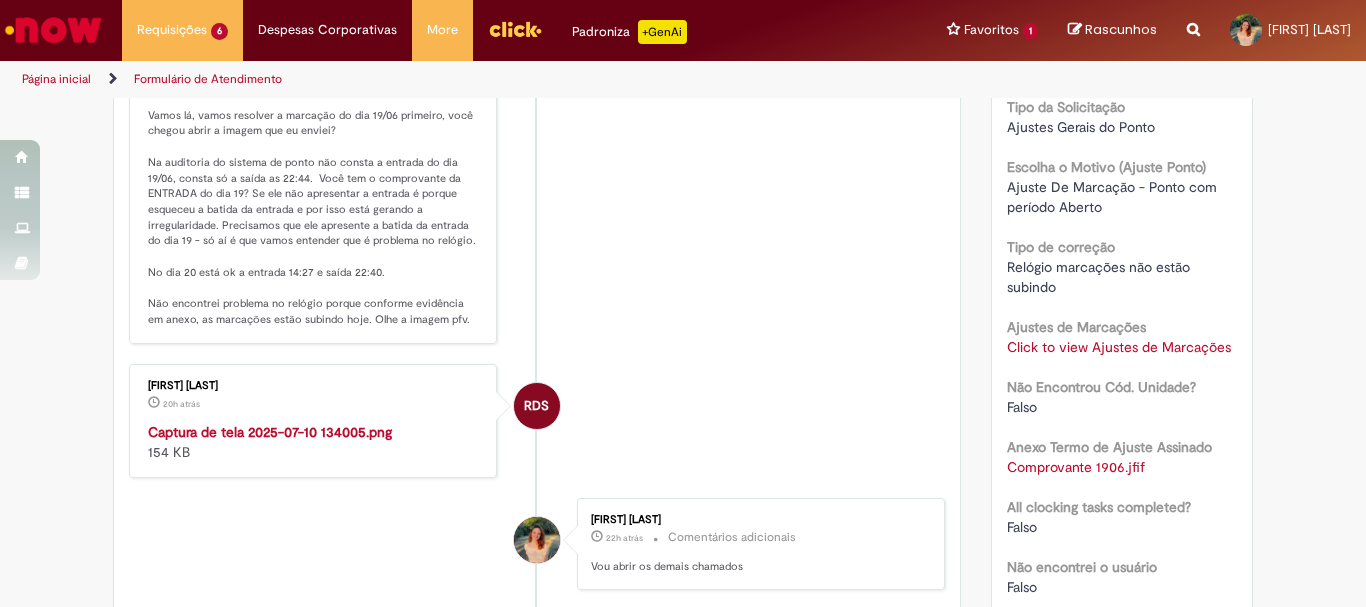 scroll, scrollTop: 145, scrollLeft: 0, axis: vertical 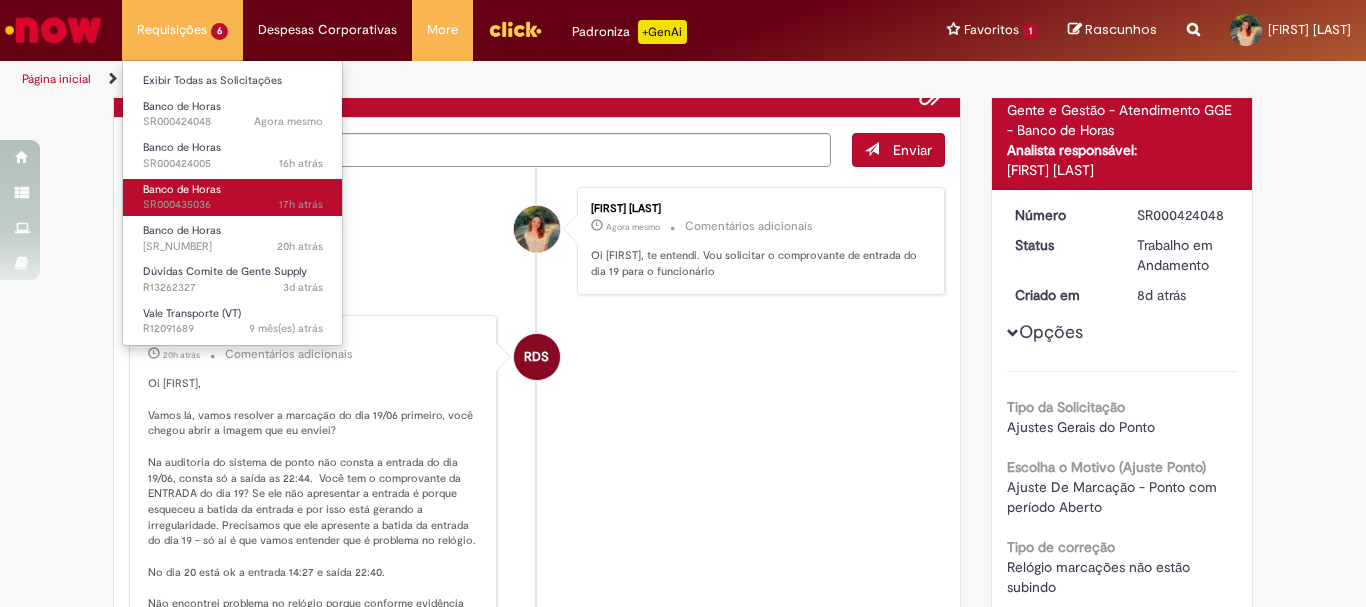 click on "Banco de Horas
17h atrás 17 horas atrás  [SR_NUMBER]" at bounding box center [233, 197] 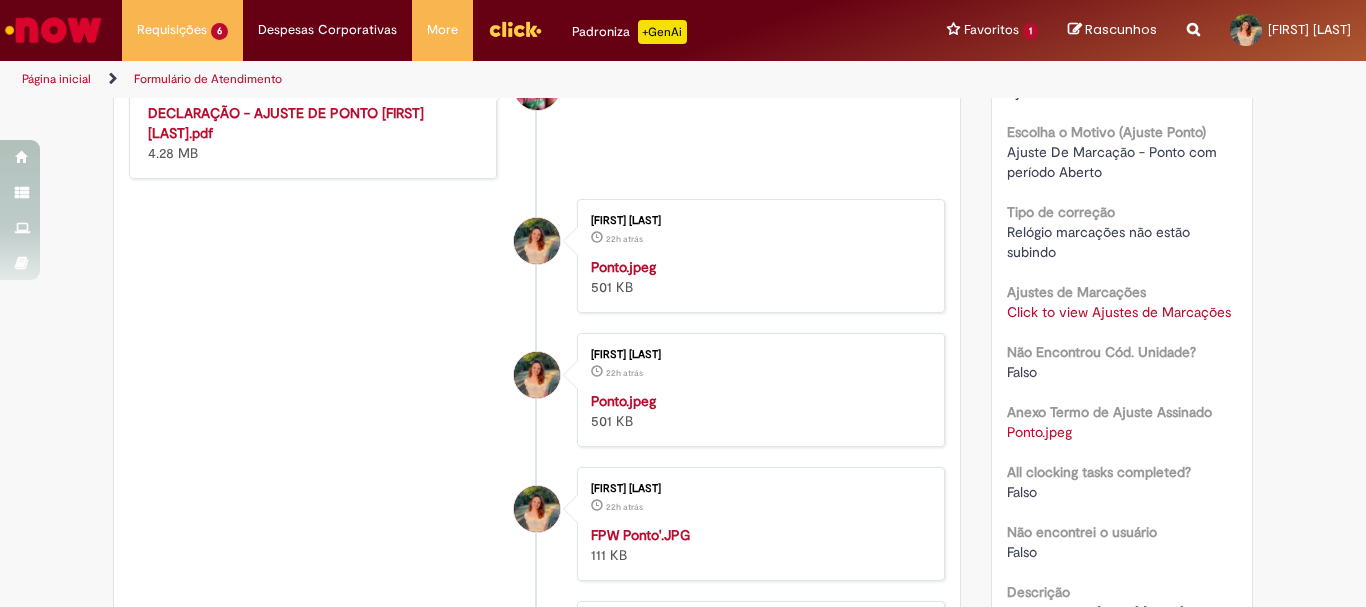 scroll, scrollTop: 0, scrollLeft: 0, axis: both 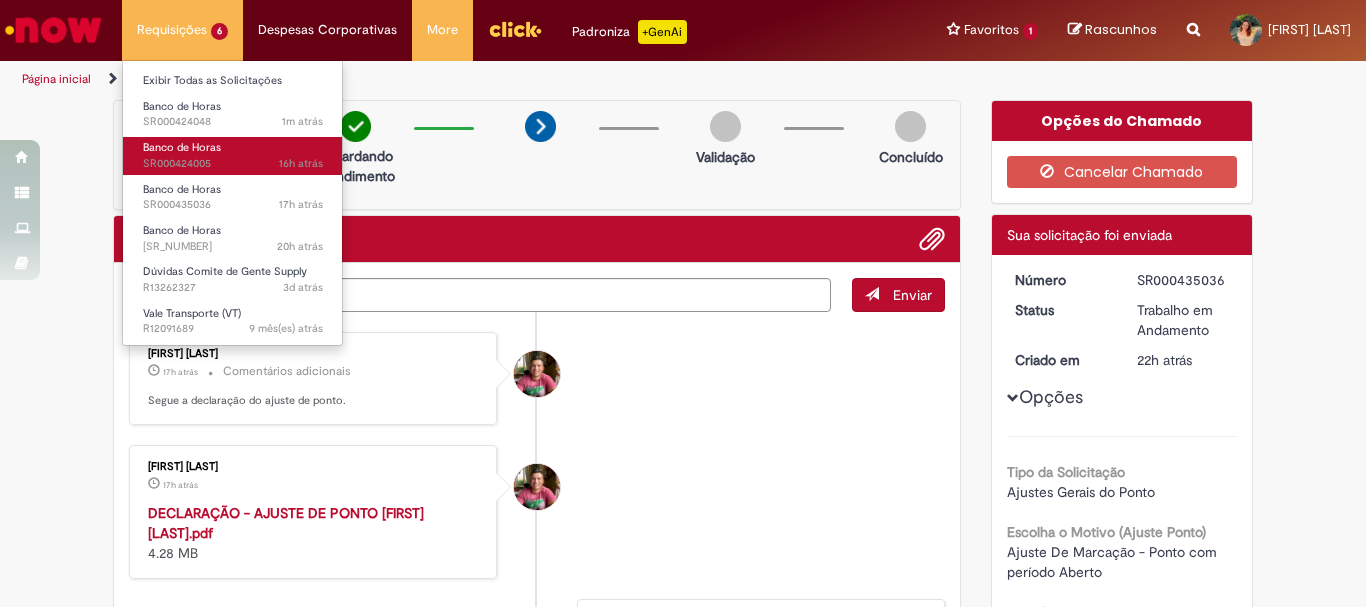 click on "16h atrás 16 horas atrás  [SR_NUMBER]" at bounding box center (233, 164) 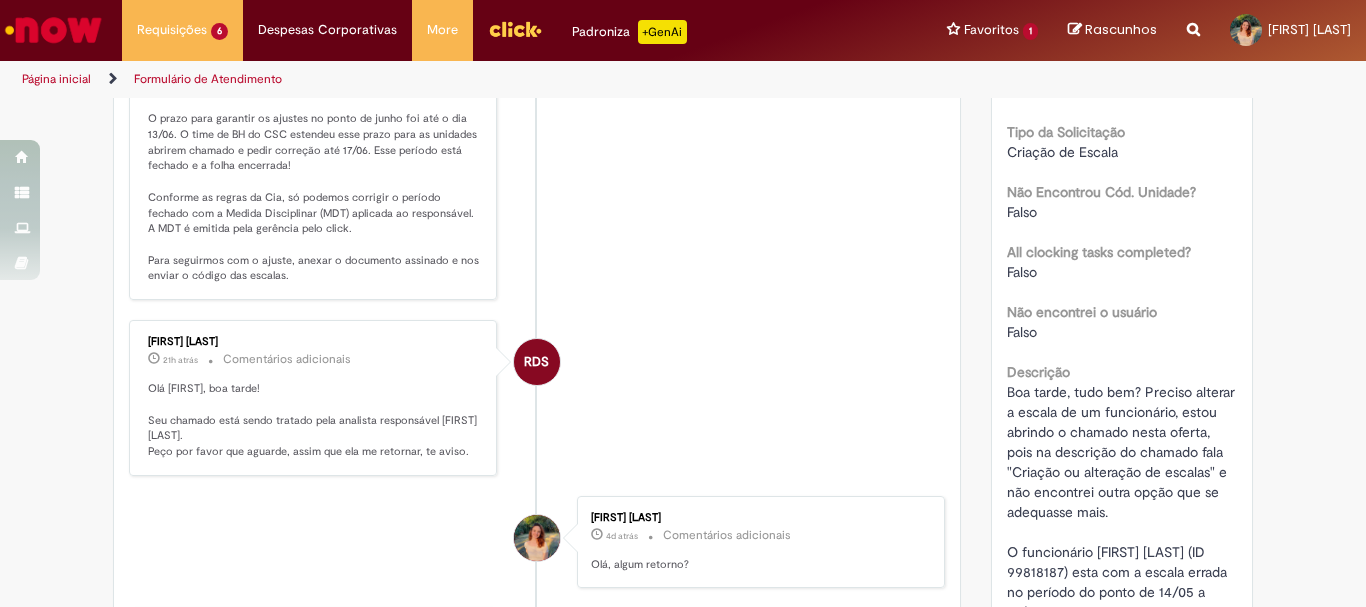 scroll, scrollTop: 300, scrollLeft: 0, axis: vertical 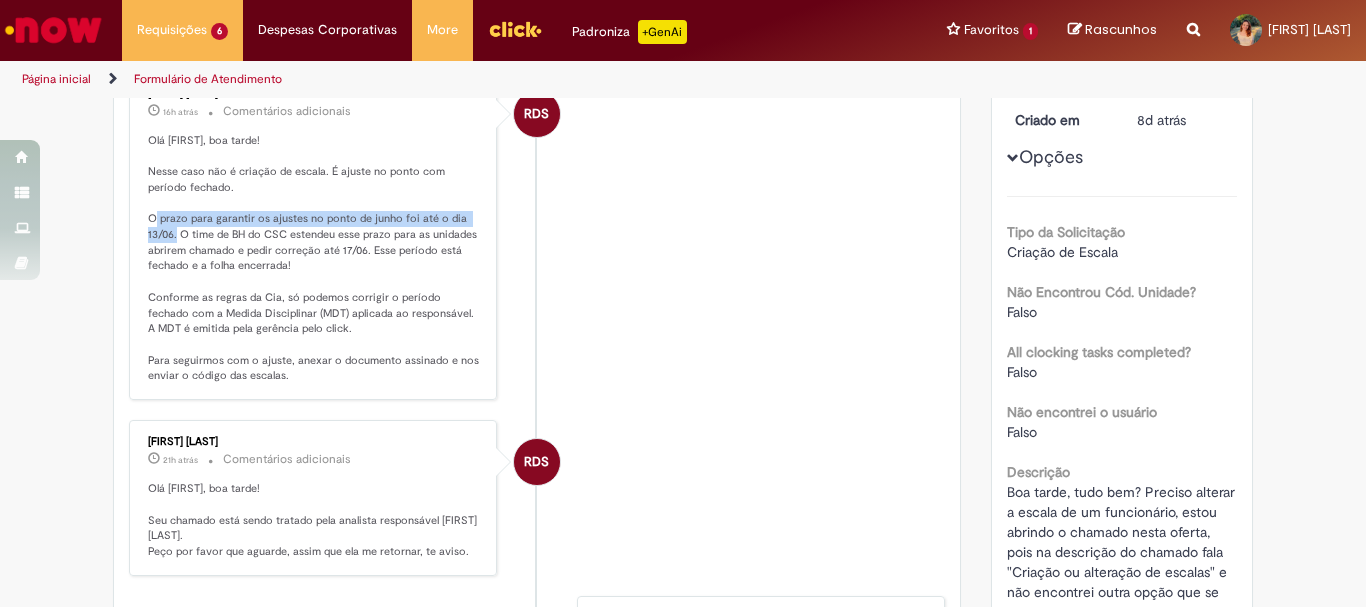 drag, startPoint x: 149, startPoint y: 216, endPoint x: 169, endPoint y: 229, distance: 23.853722 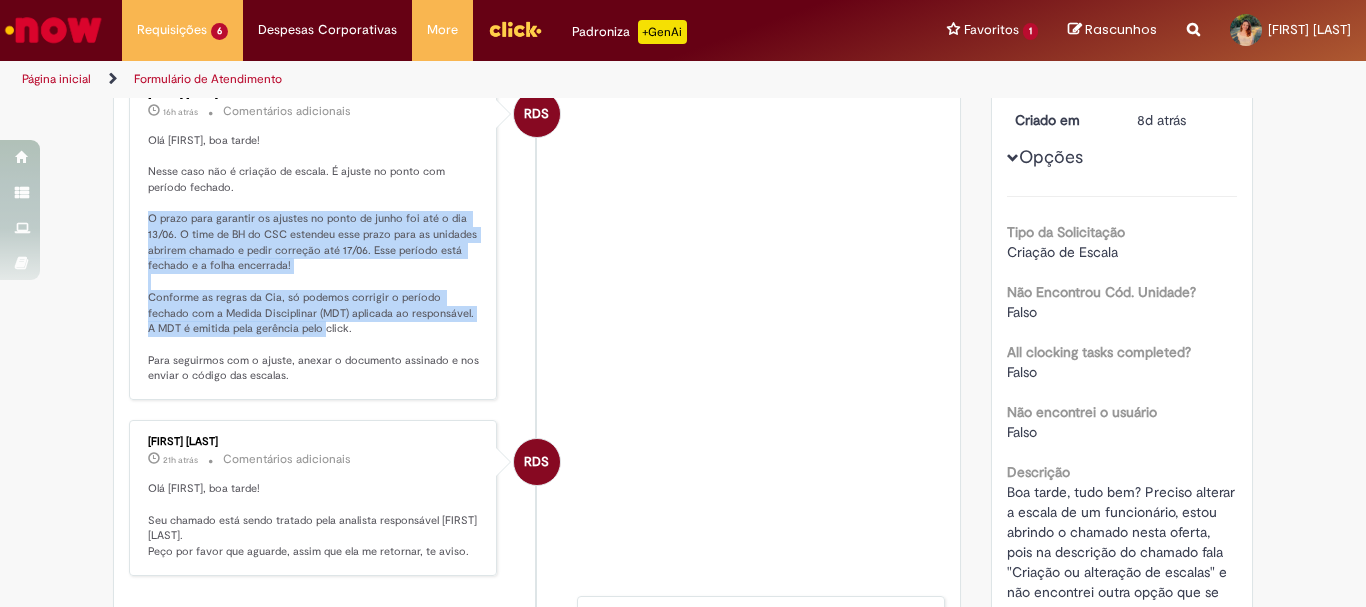 drag, startPoint x: 143, startPoint y: 217, endPoint x: 316, endPoint y: 327, distance: 205.00975 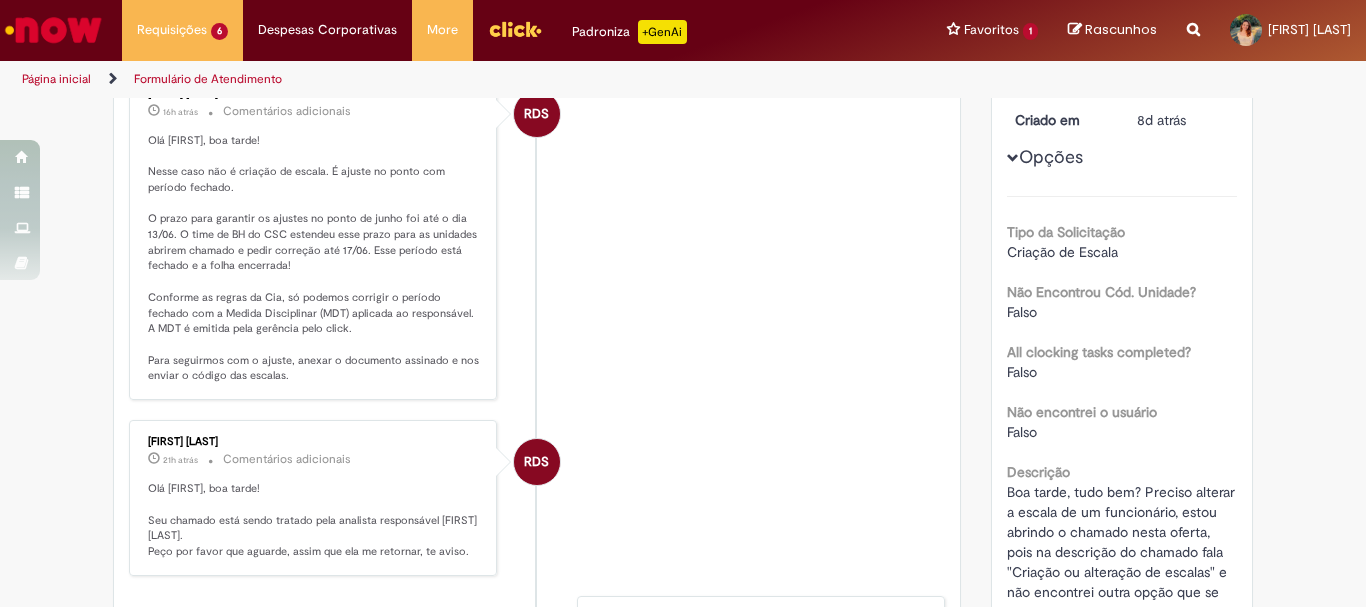 click on "RDS
[FIRST] [LAST]
16h atrás 16 horas atrás     Comentários adicionais
RDS
[FIRST] [LAST]
16h atrás 16 horas atrás     Comentários adicionais
RDS" at bounding box center [537, 236] 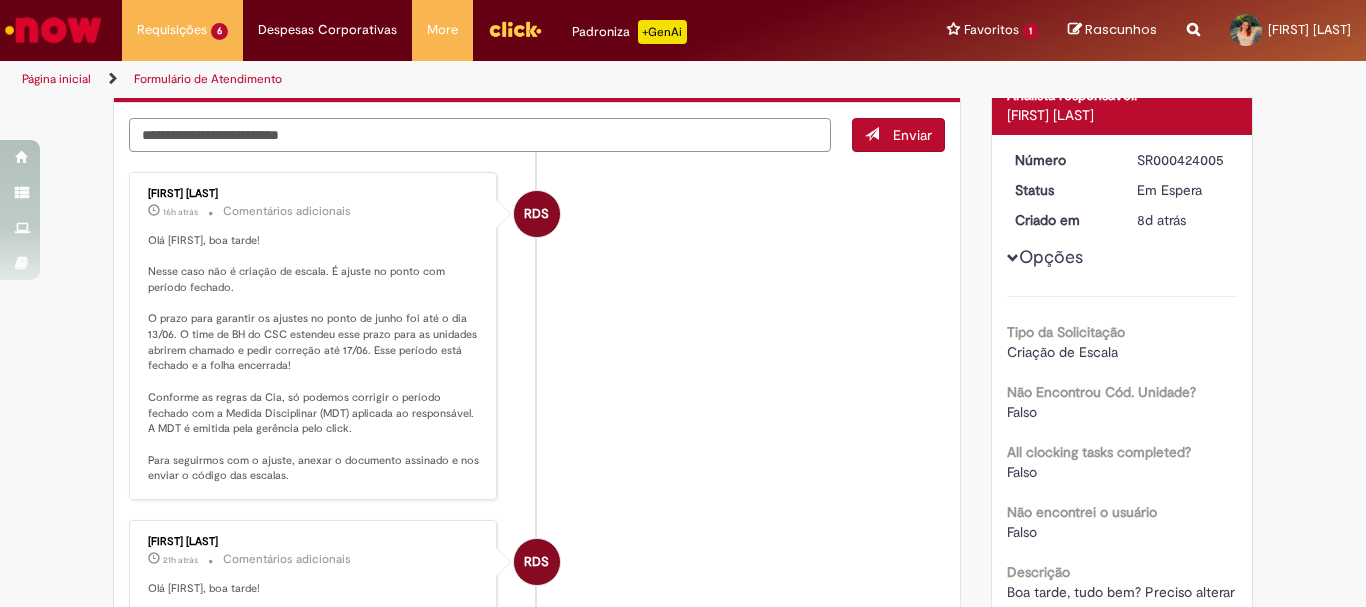 click at bounding box center [480, 135] 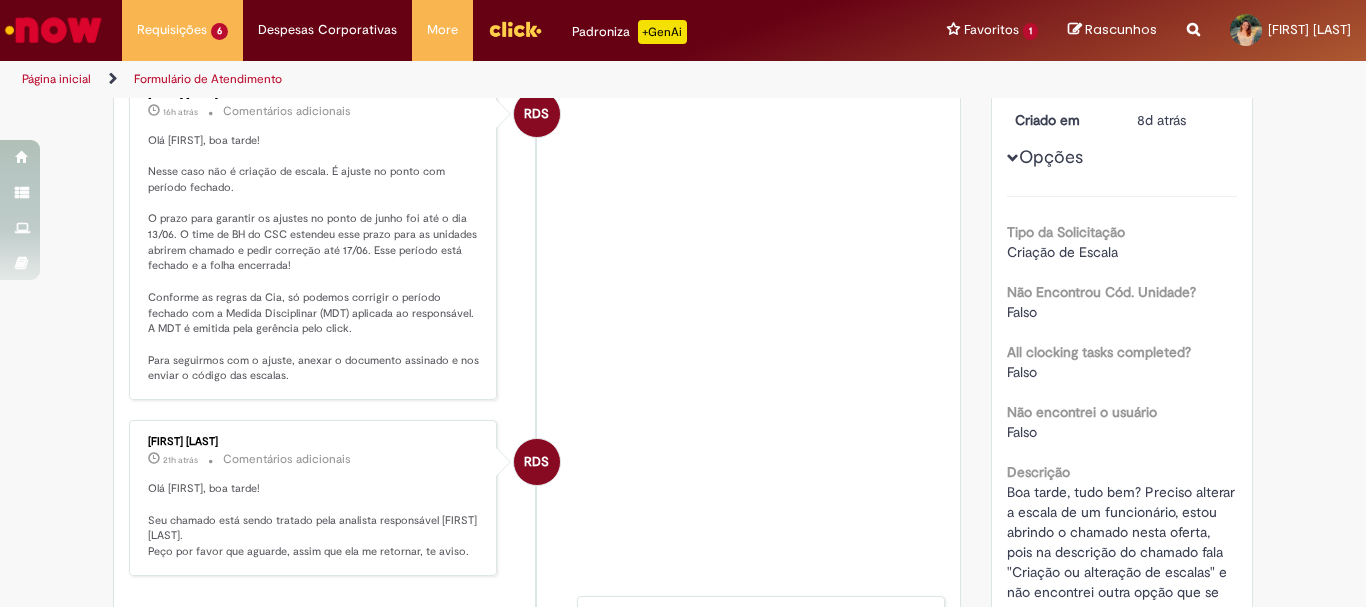 scroll, scrollTop: 200, scrollLeft: 0, axis: vertical 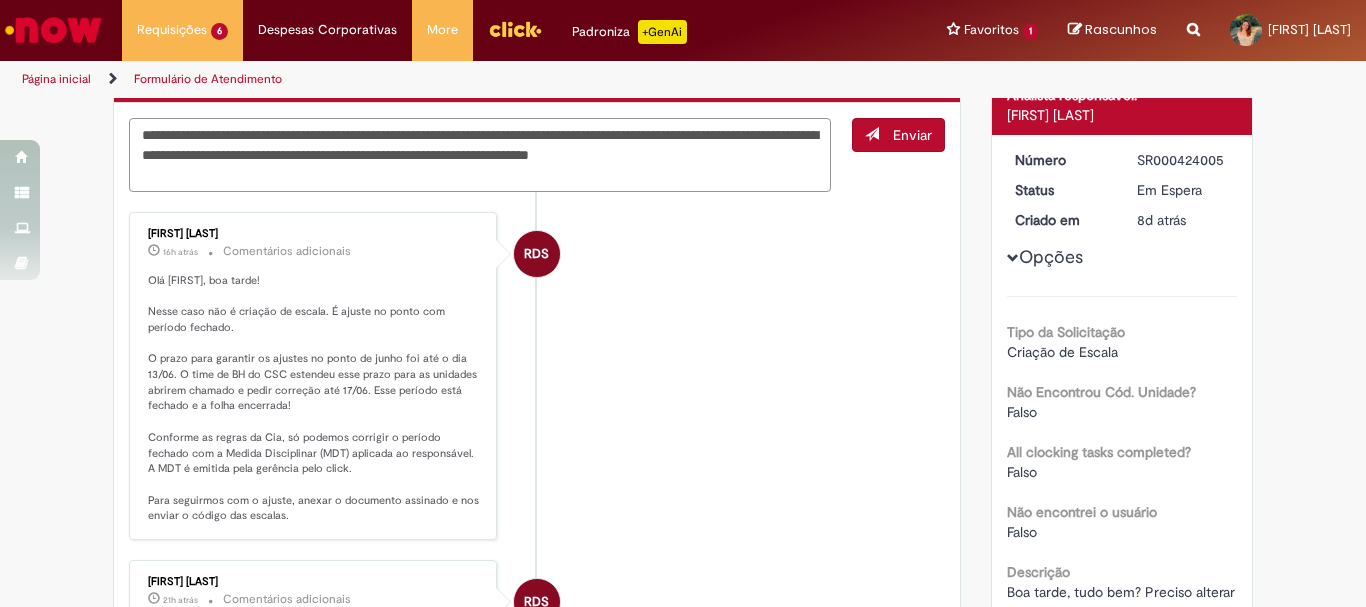 click on "**********" at bounding box center [480, 155] 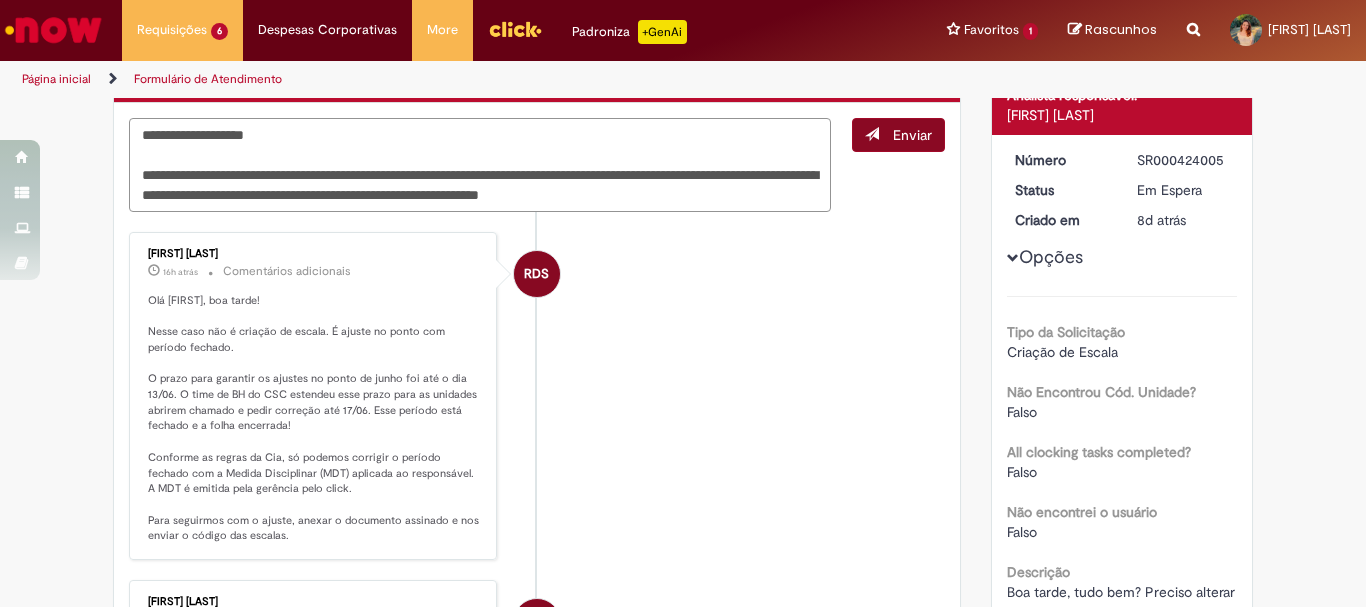 type on "**********" 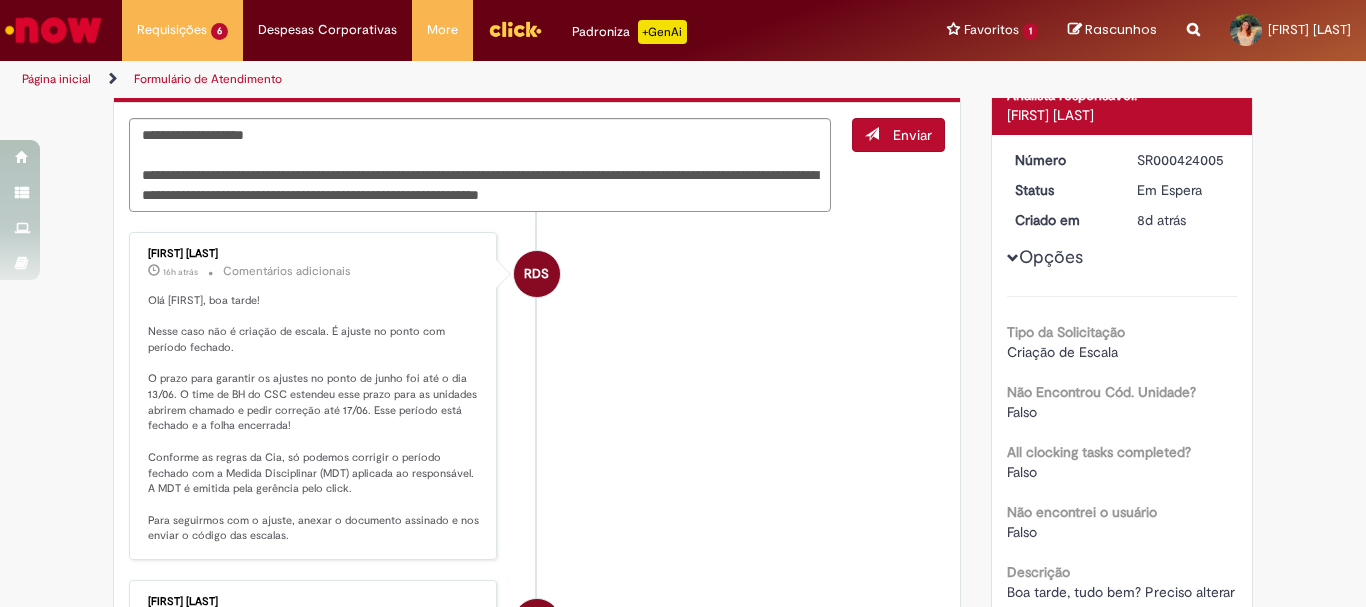 click on "Enviar" at bounding box center (898, 135) 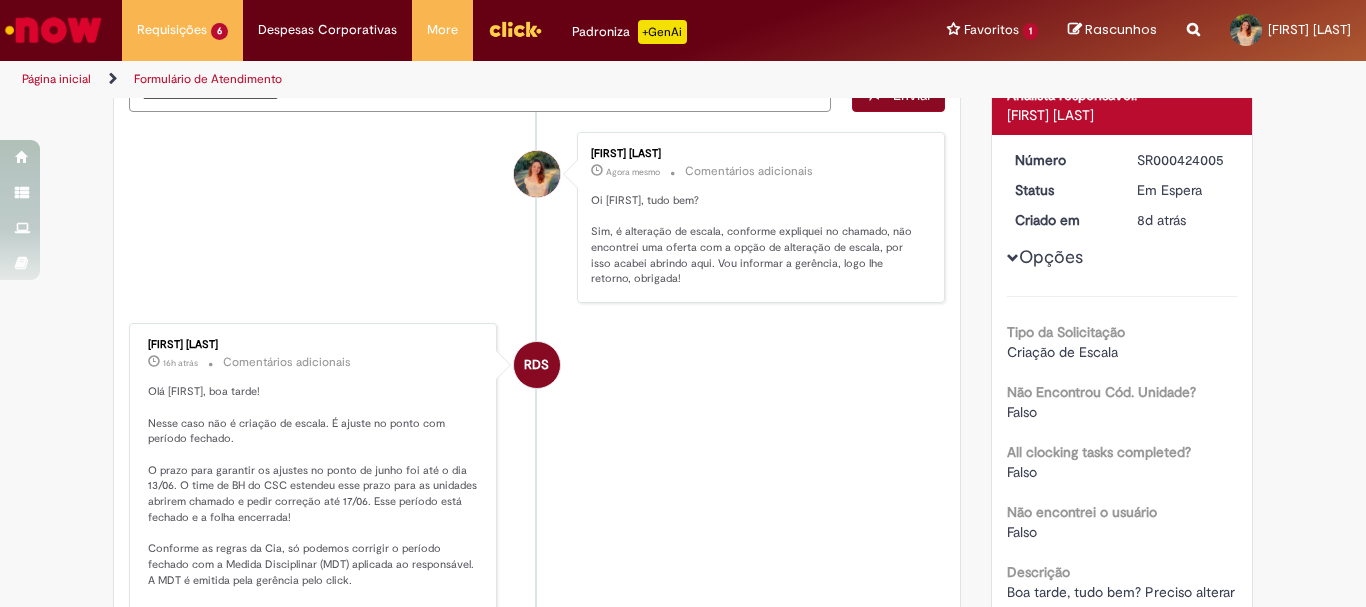 scroll, scrollTop: 160, scrollLeft: 0, axis: vertical 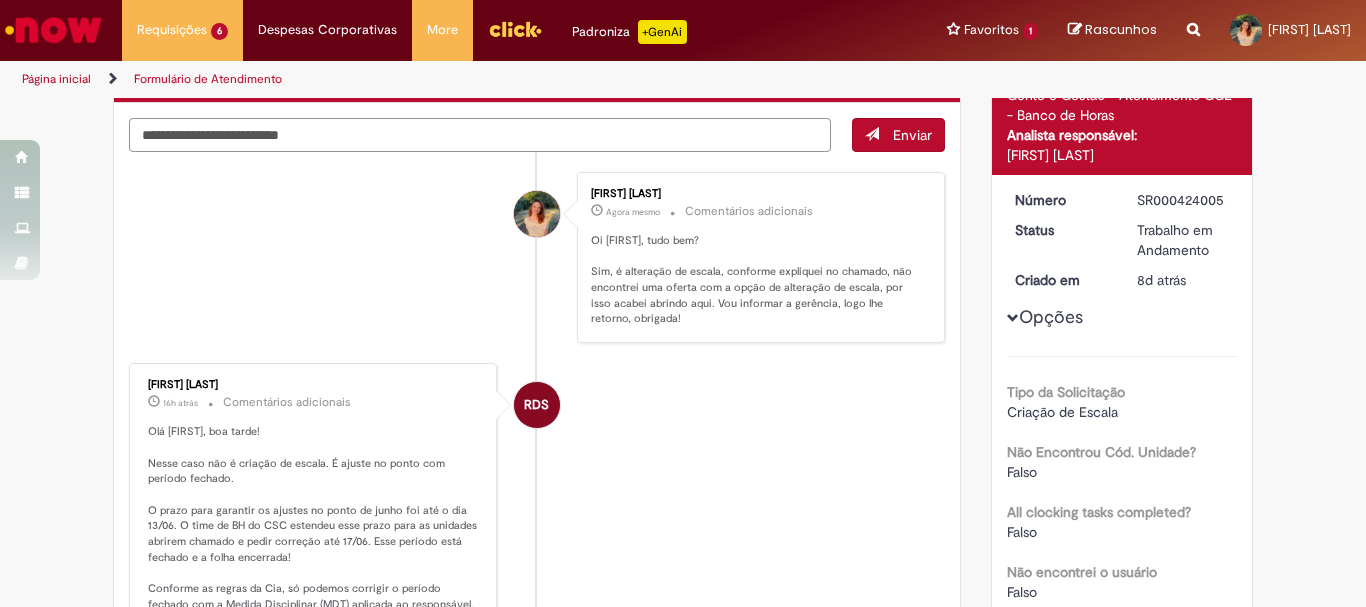 click at bounding box center (480, 135) 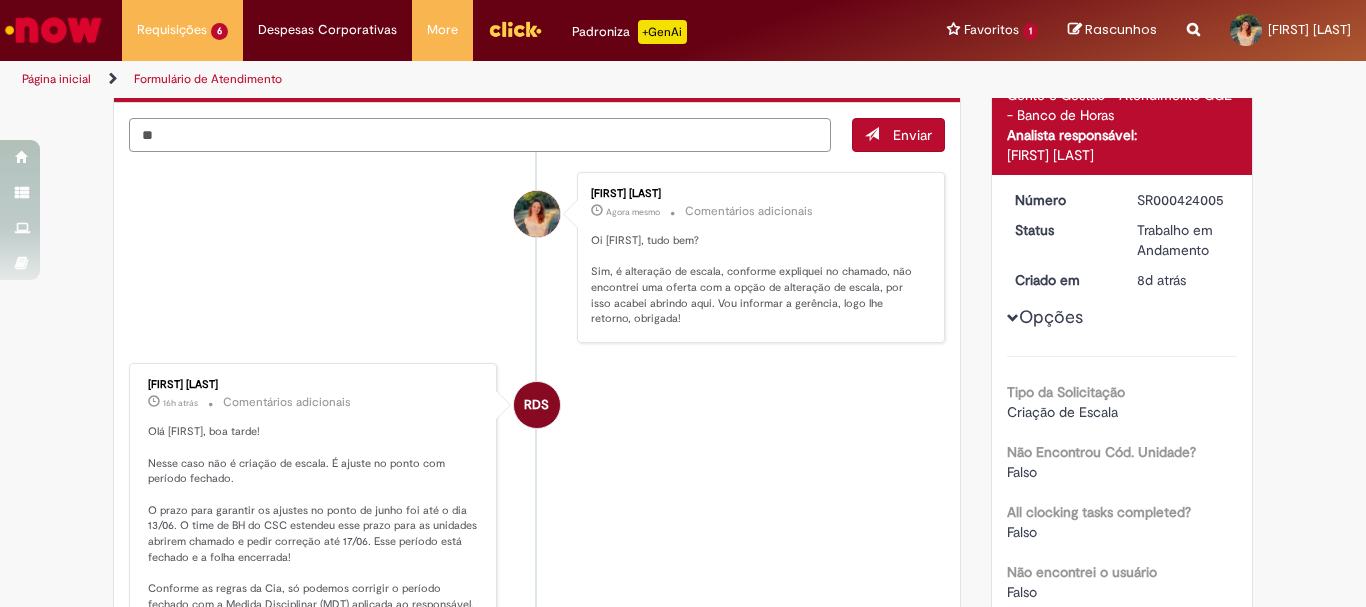 type on "*" 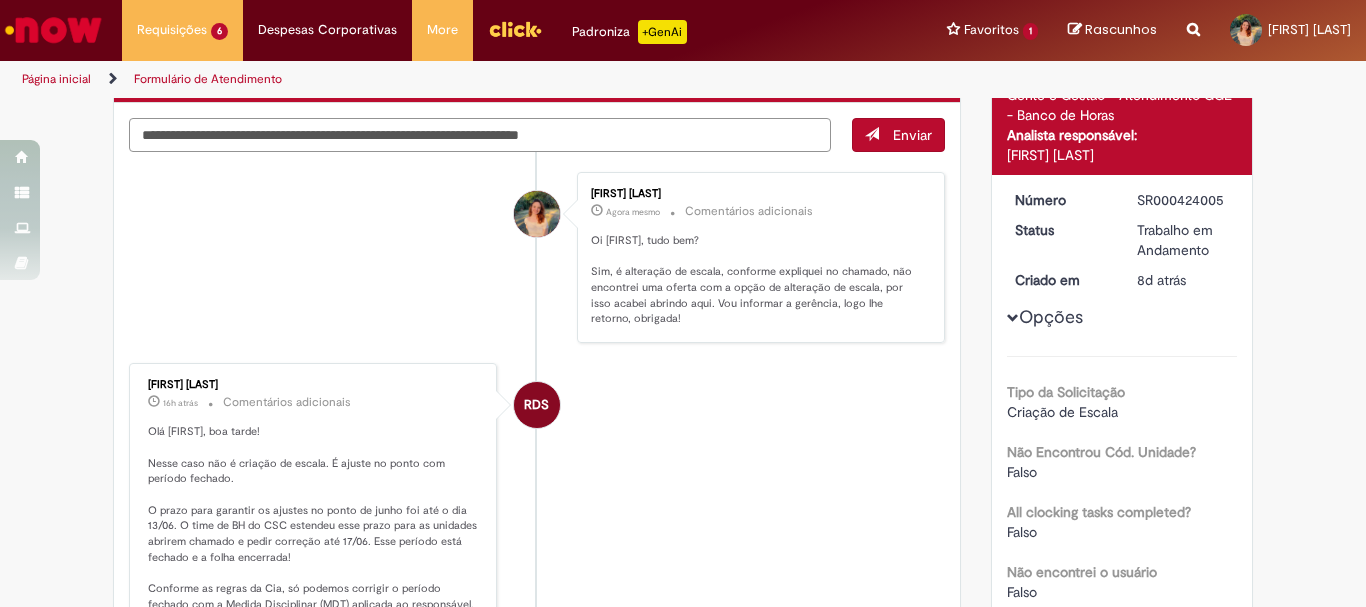 type on "**********" 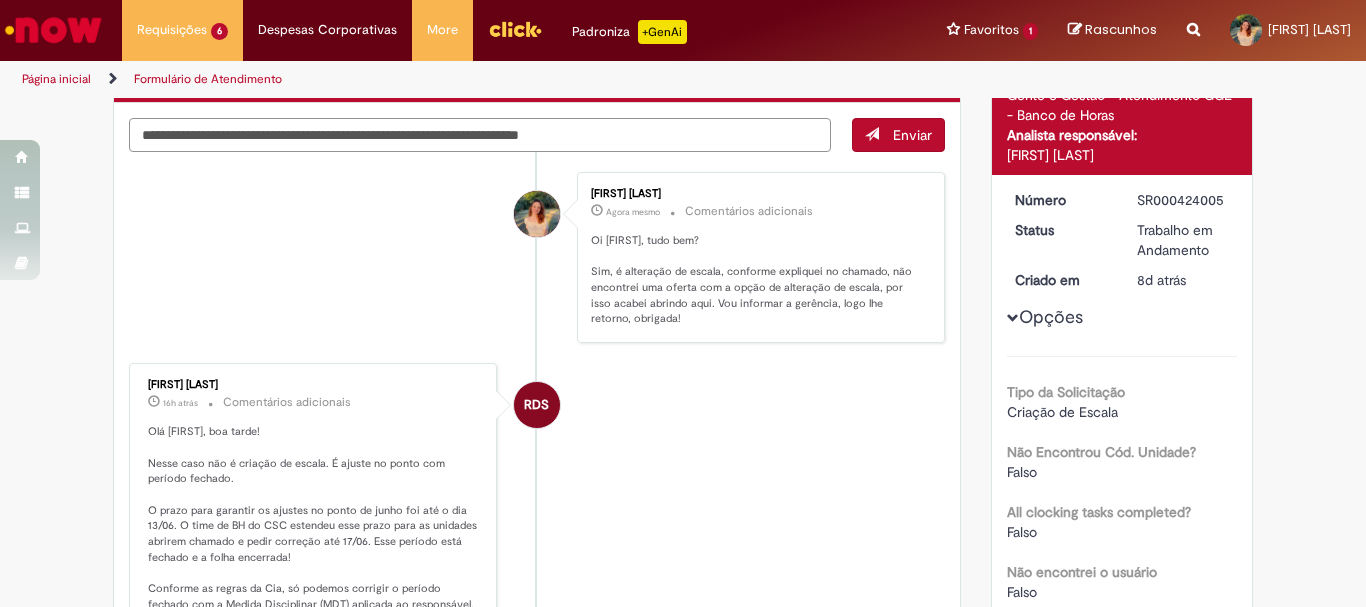 drag, startPoint x: 687, startPoint y: 119, endPoint x: 0, endPoint y: 138, distance: 687.2627 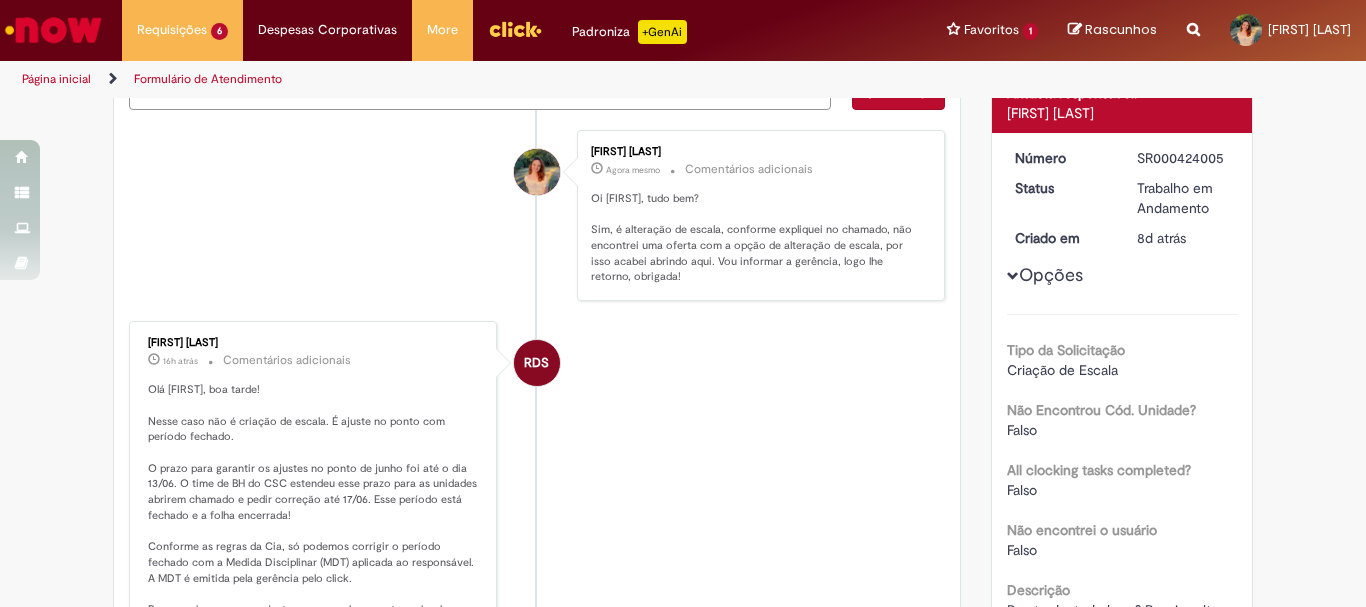 scroll, scrollTop: 2, scrollLeft: 0, axis: vertical 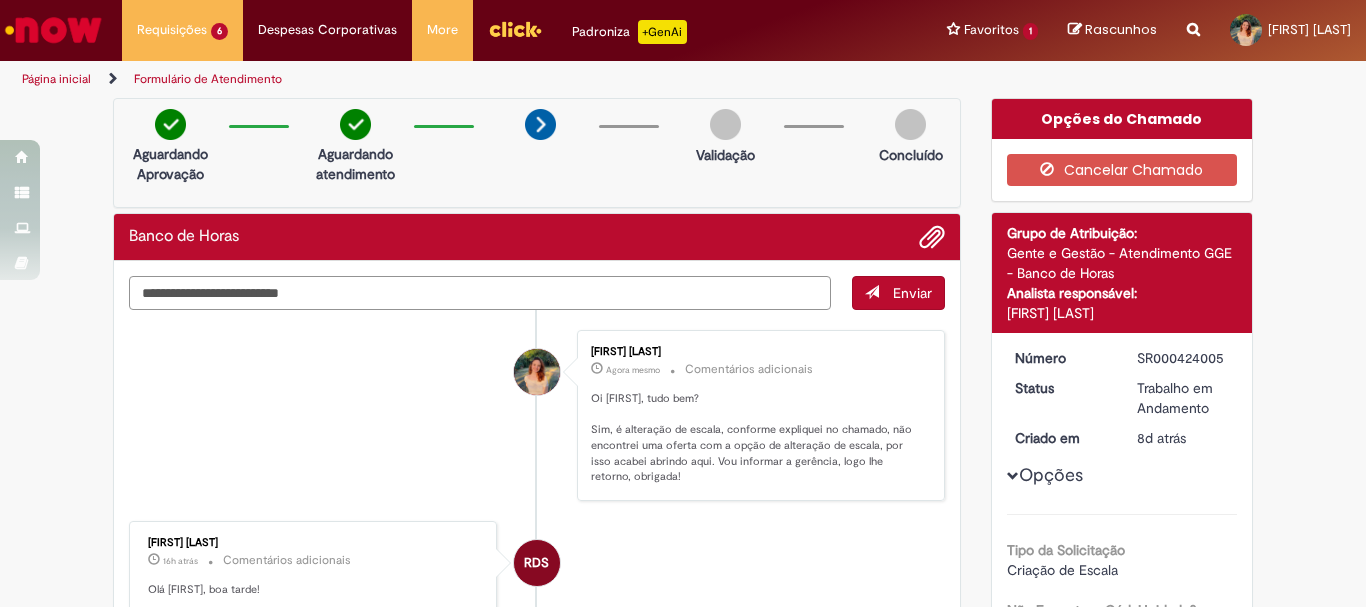 type 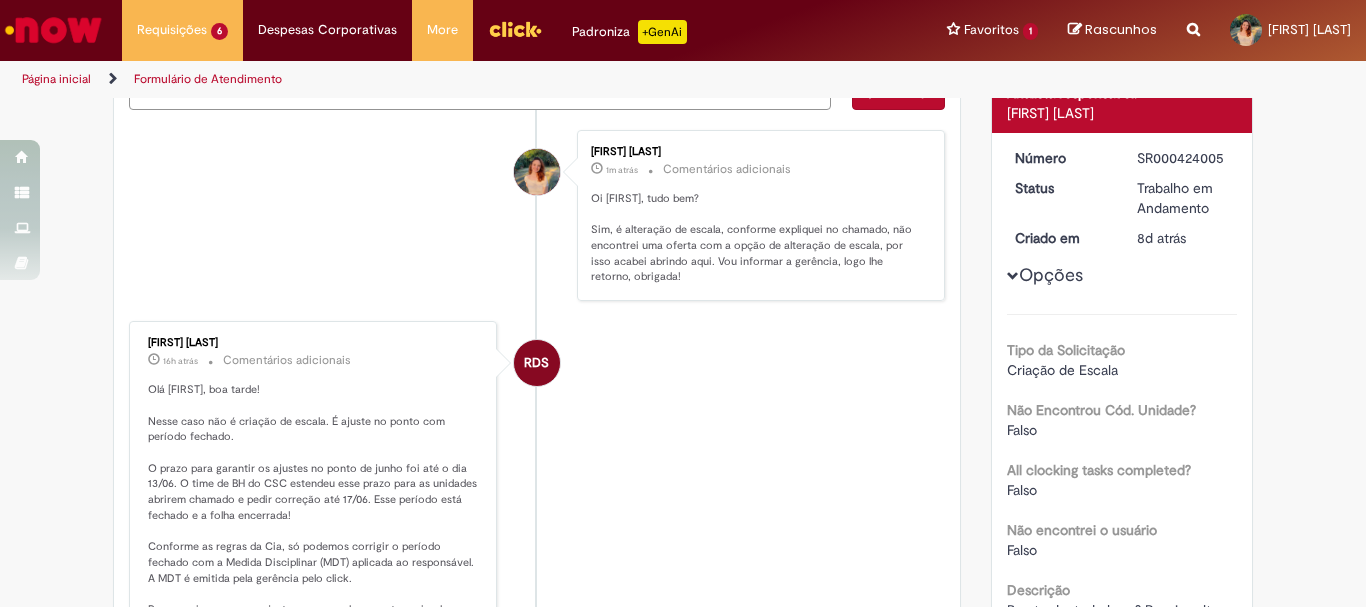 scroll, scrollTop: 0, scrollLeft: 0, axis: both 